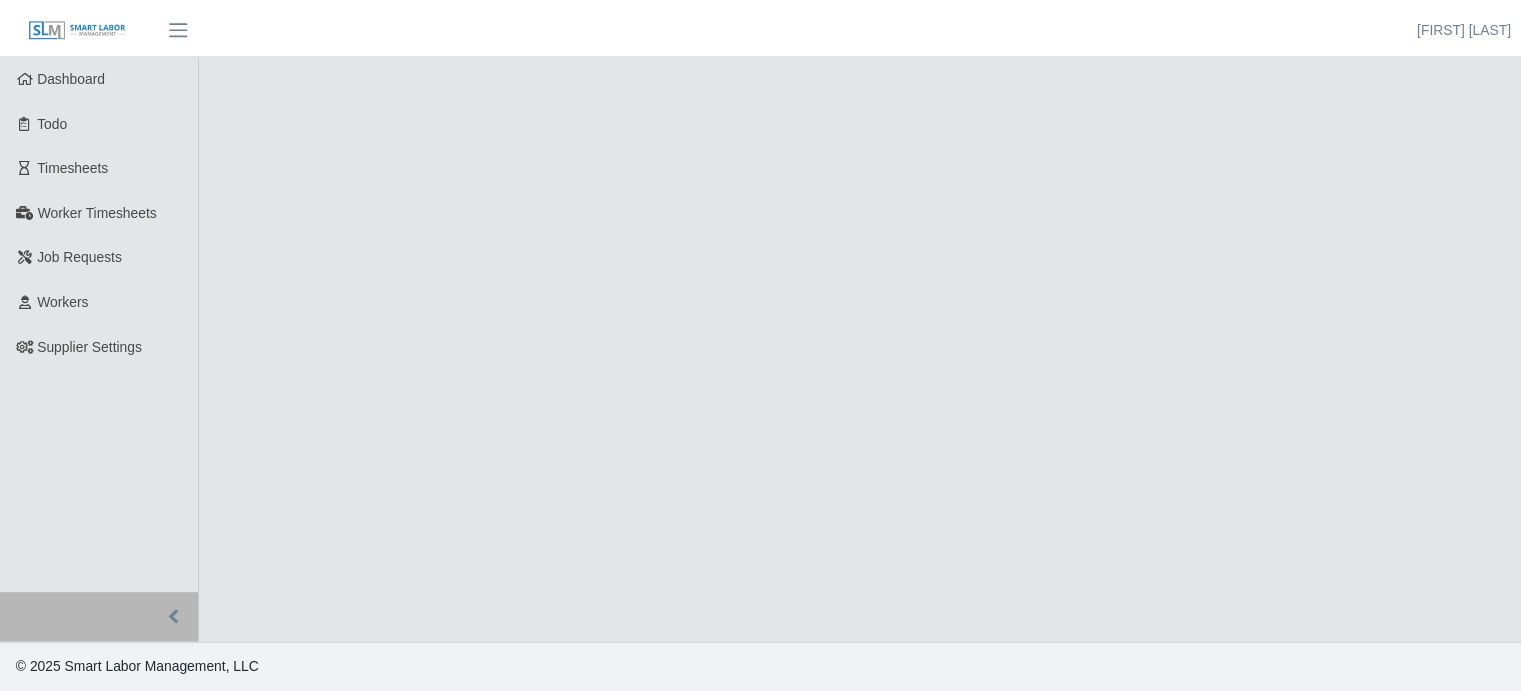 scroll, scrollTop: 0, scrollLeft: 0, axis: both 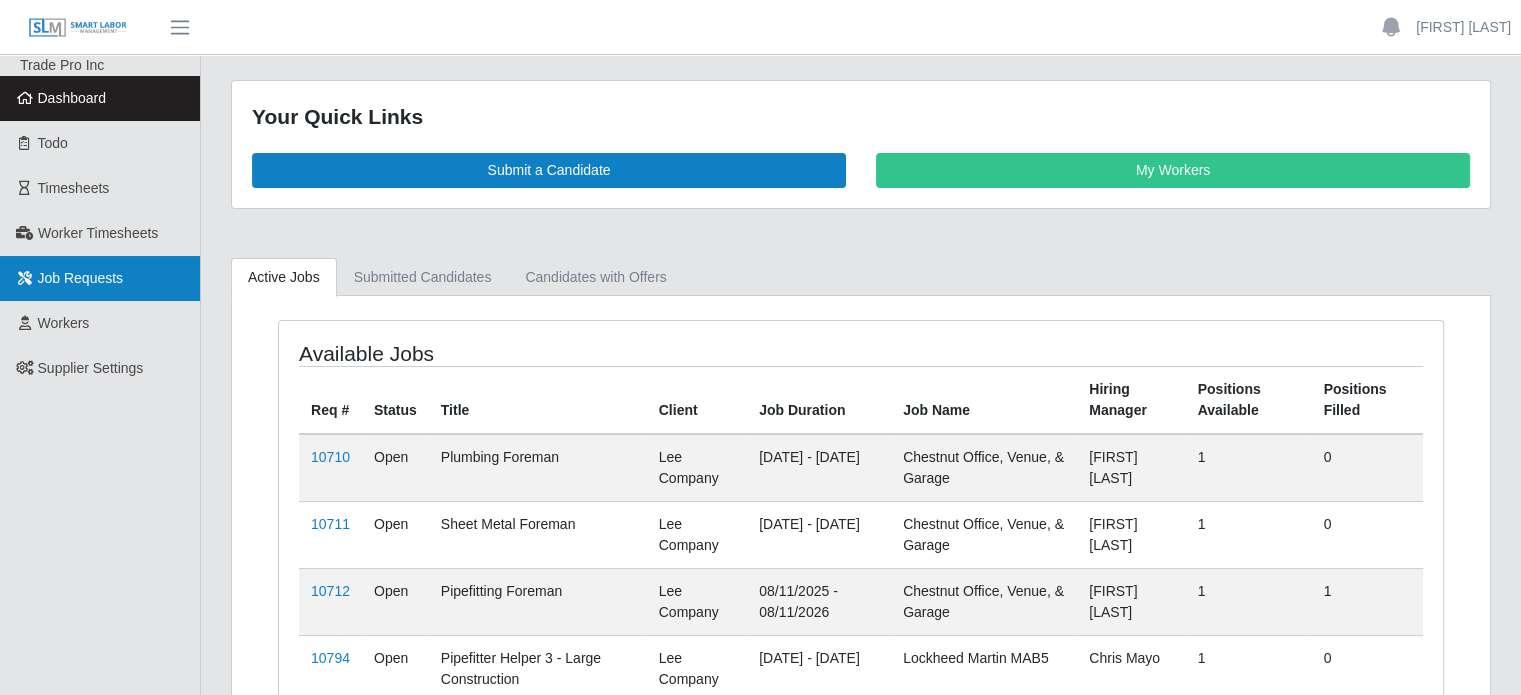 click on "Job Requests" at bounding box center (100, 278) 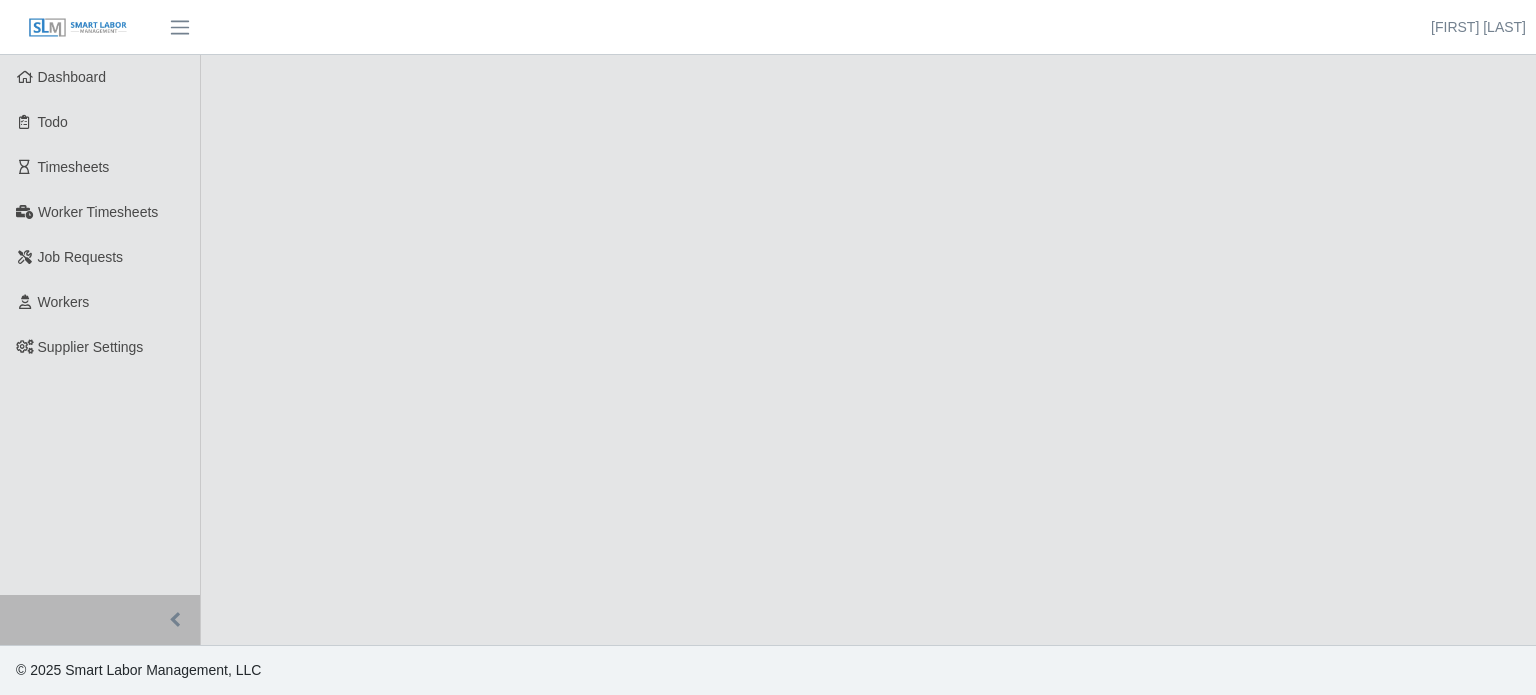 scroll, scrollTop: 0, scrollLeft: 0, axis: both 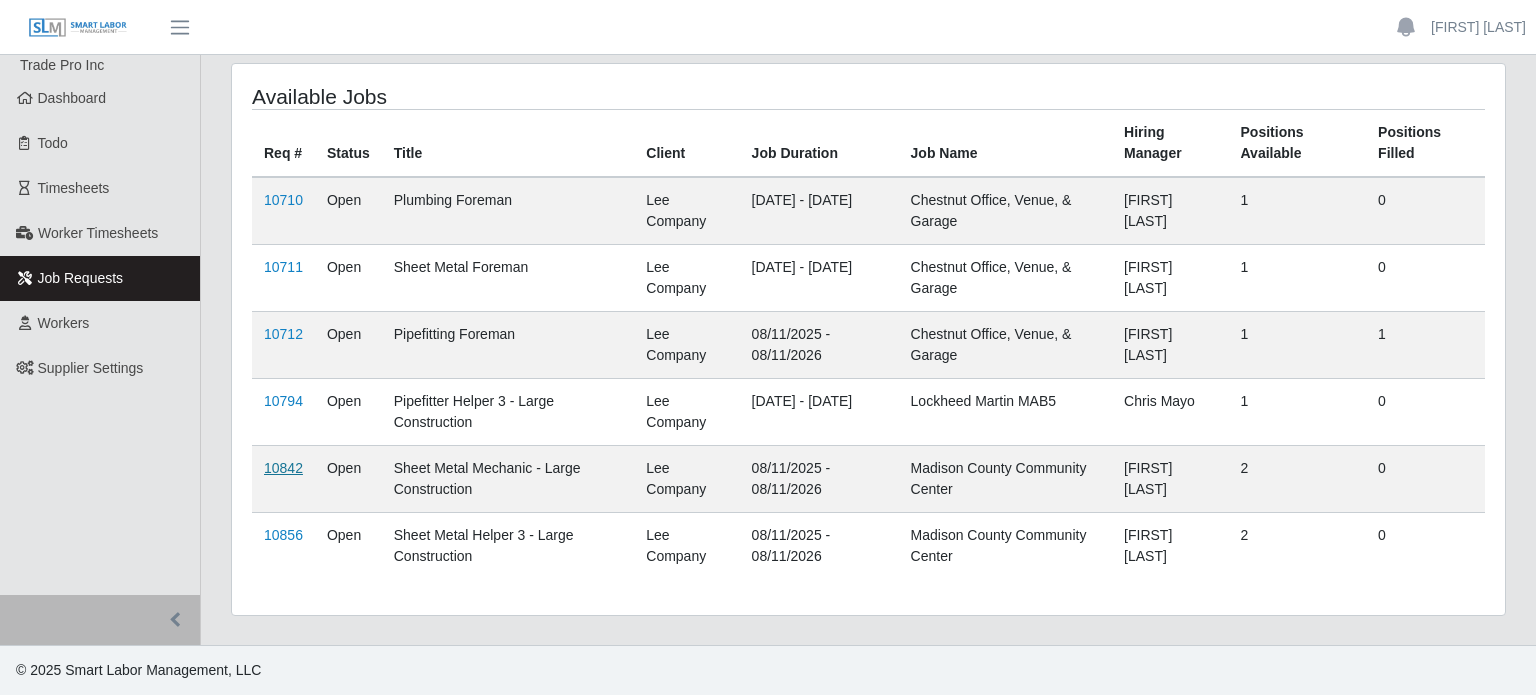 click on "10842" at bounding box center (283, 468) 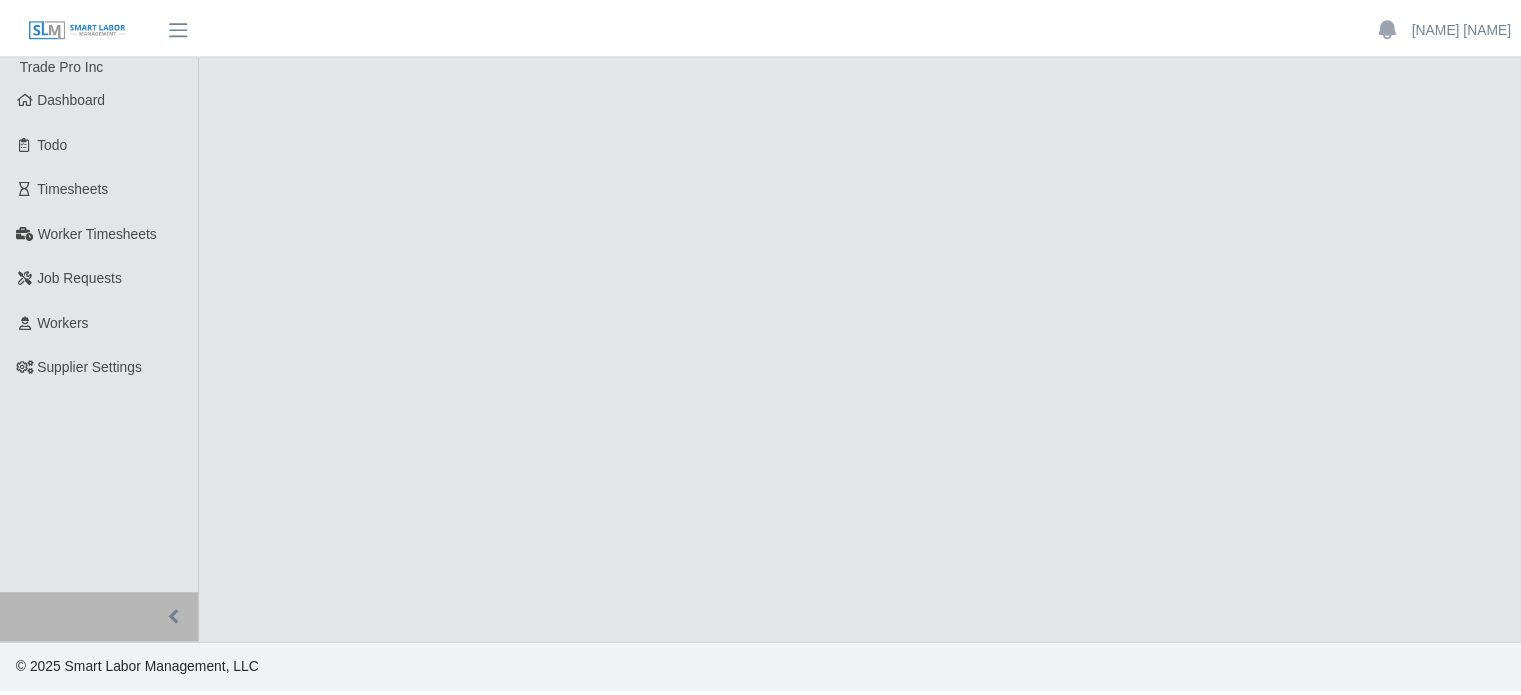 scroll, scrollTop: 0, scrollLeft: 0, axis: both 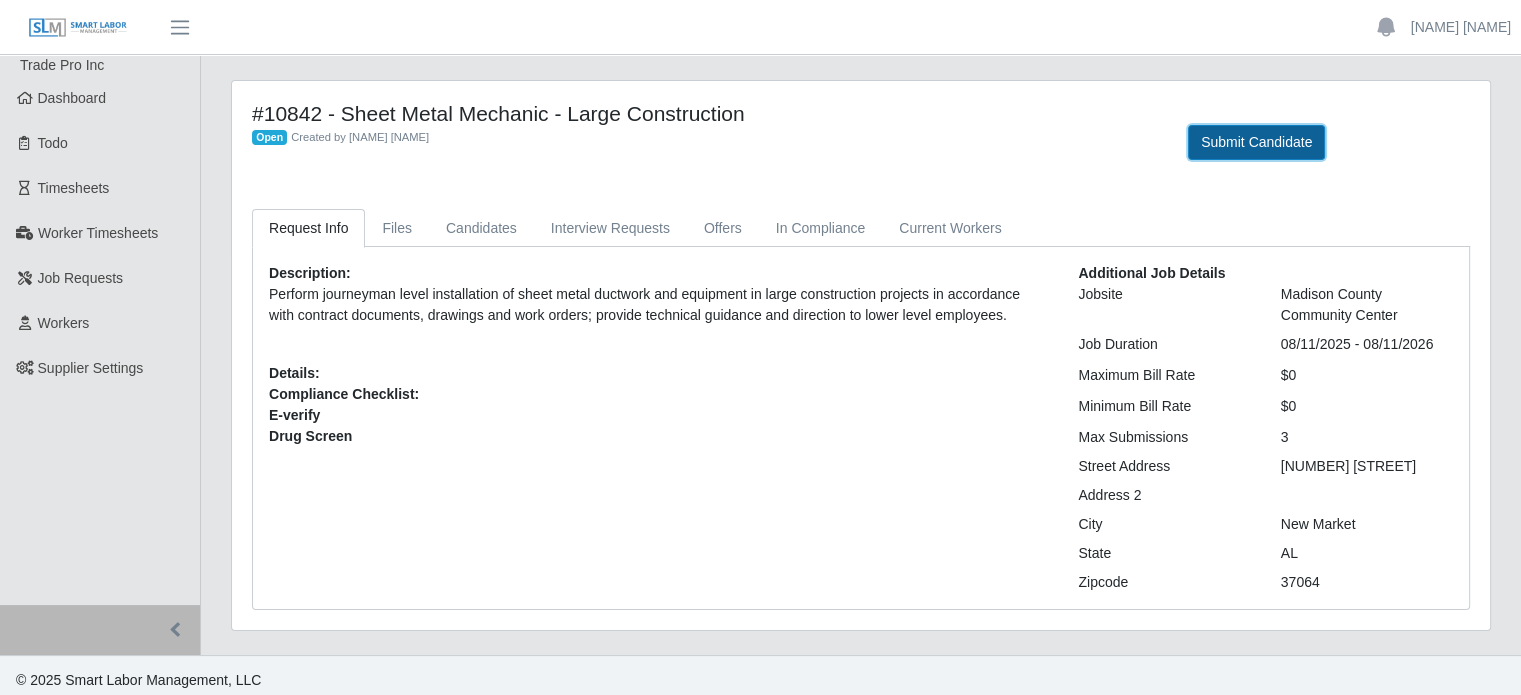 click on "Submit Candidate" at bounding box center (1256, 142) 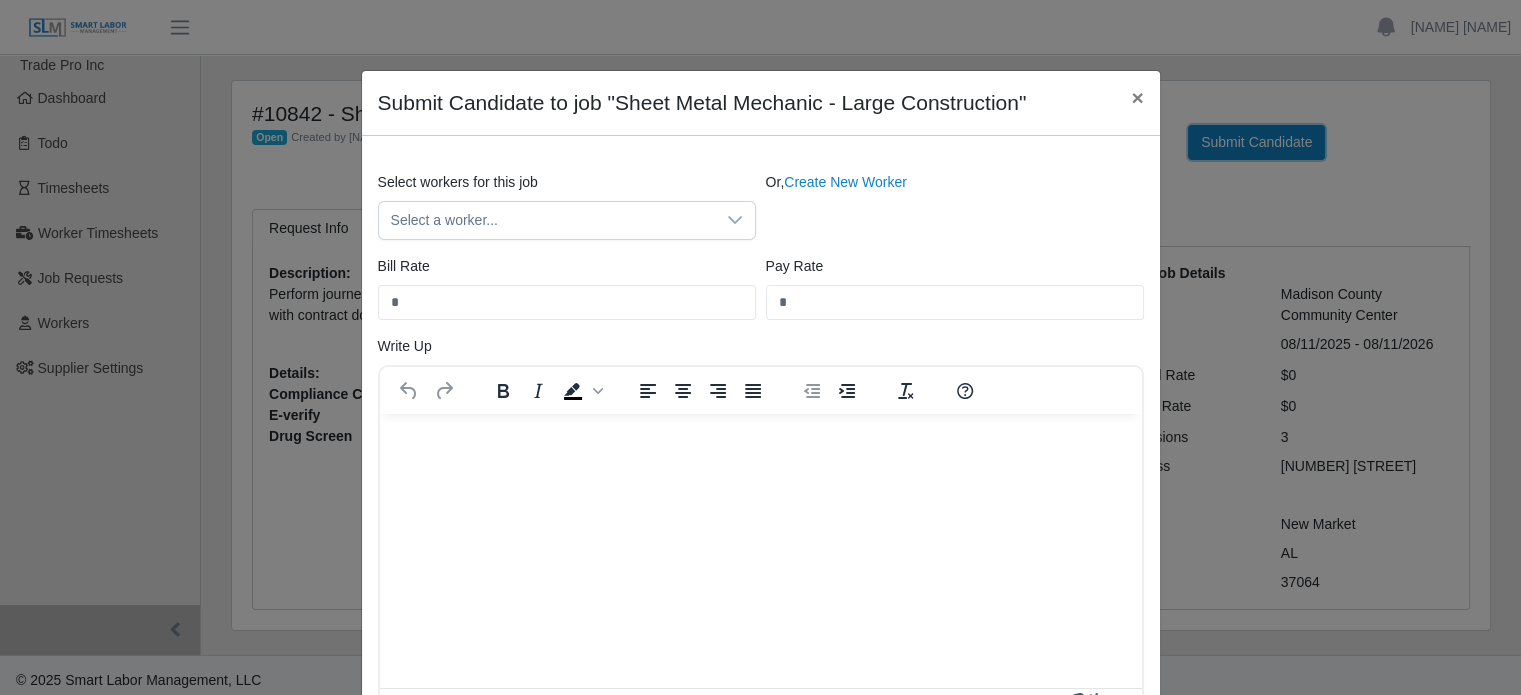 scroll, scrollTop: 0, scrollLeft: 0, axis: both 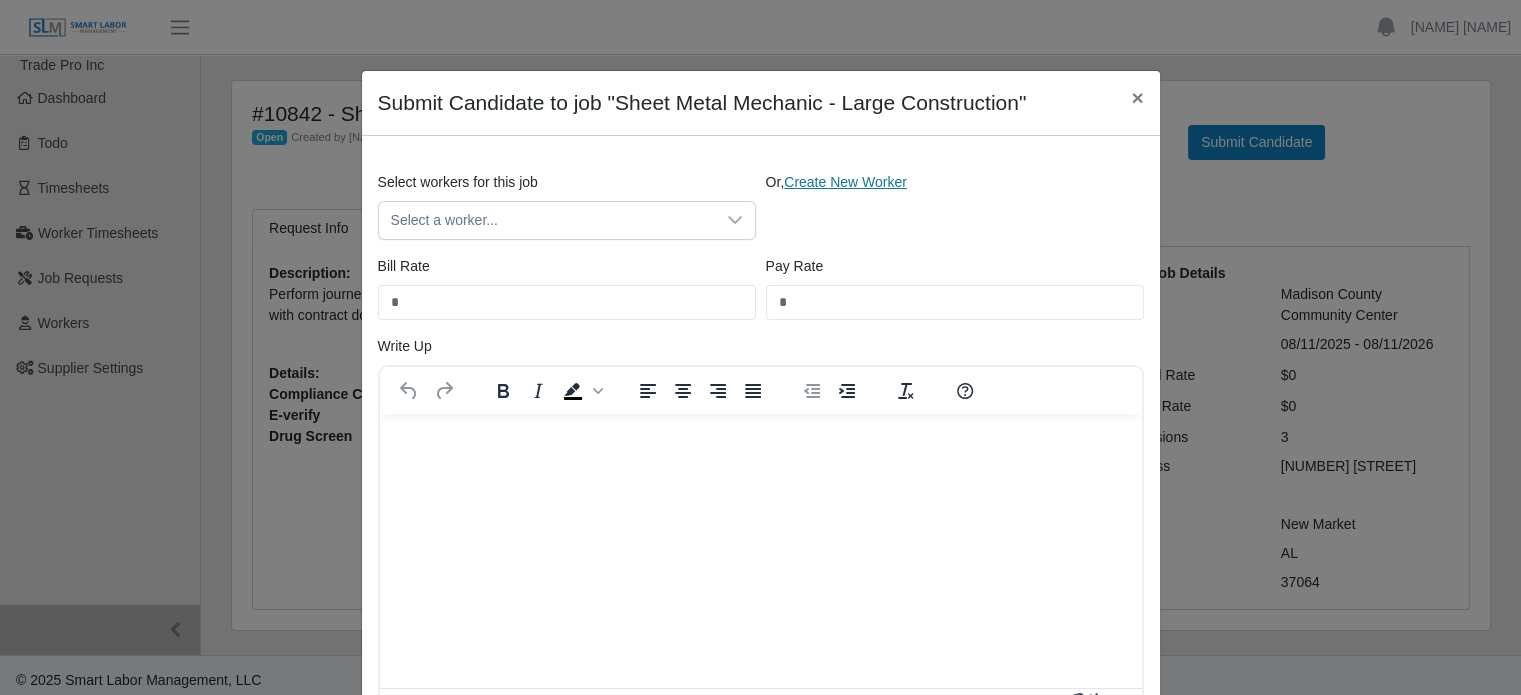 click on "Create New Worker" at bounding box center [845, 182] 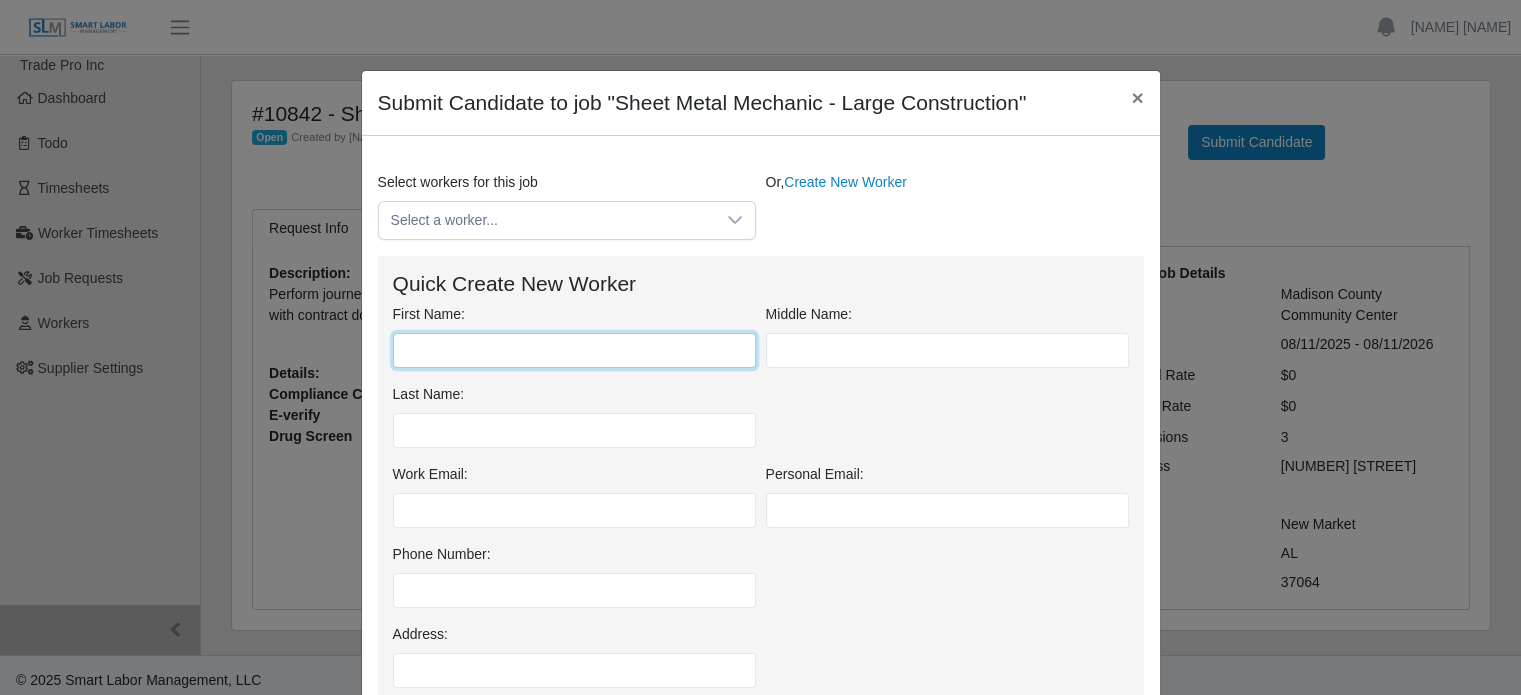 click on "First Name:" at bounding box center [574, 350] 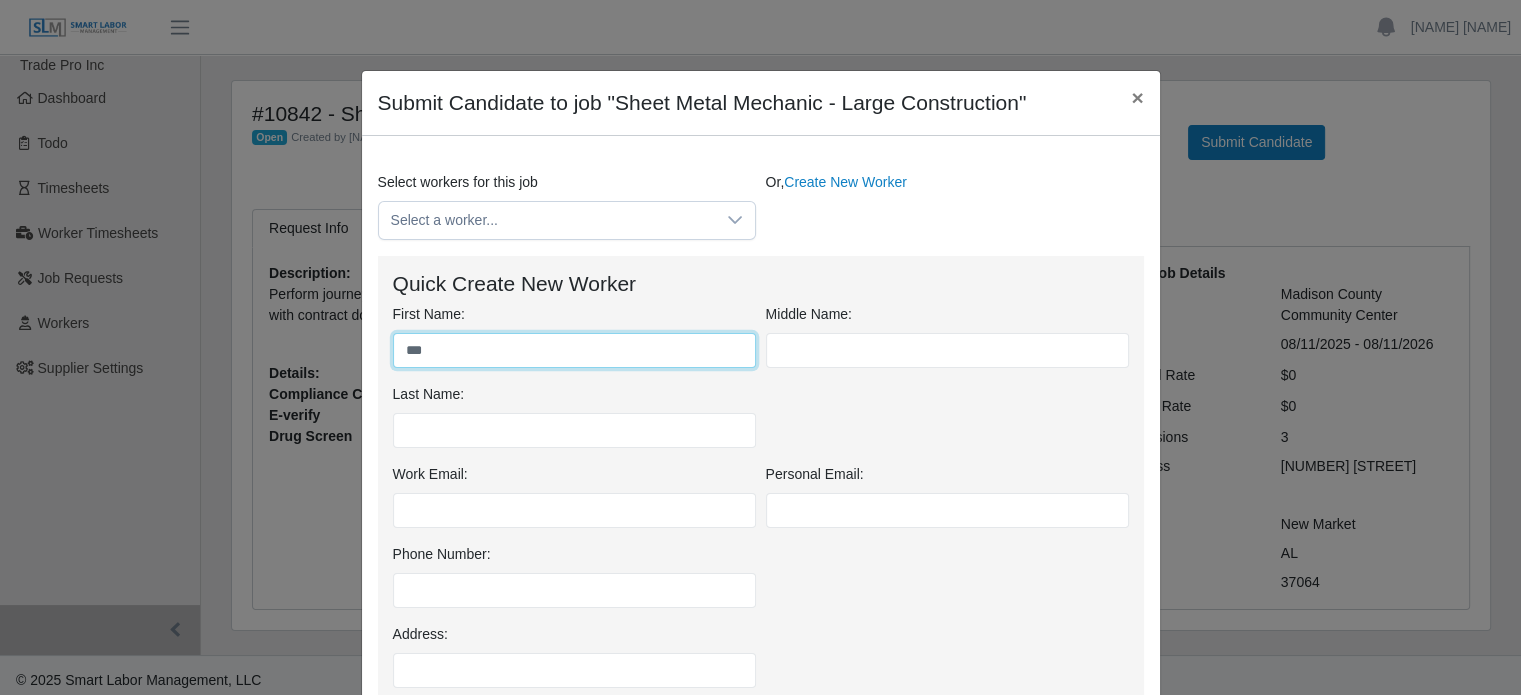 type on "***" 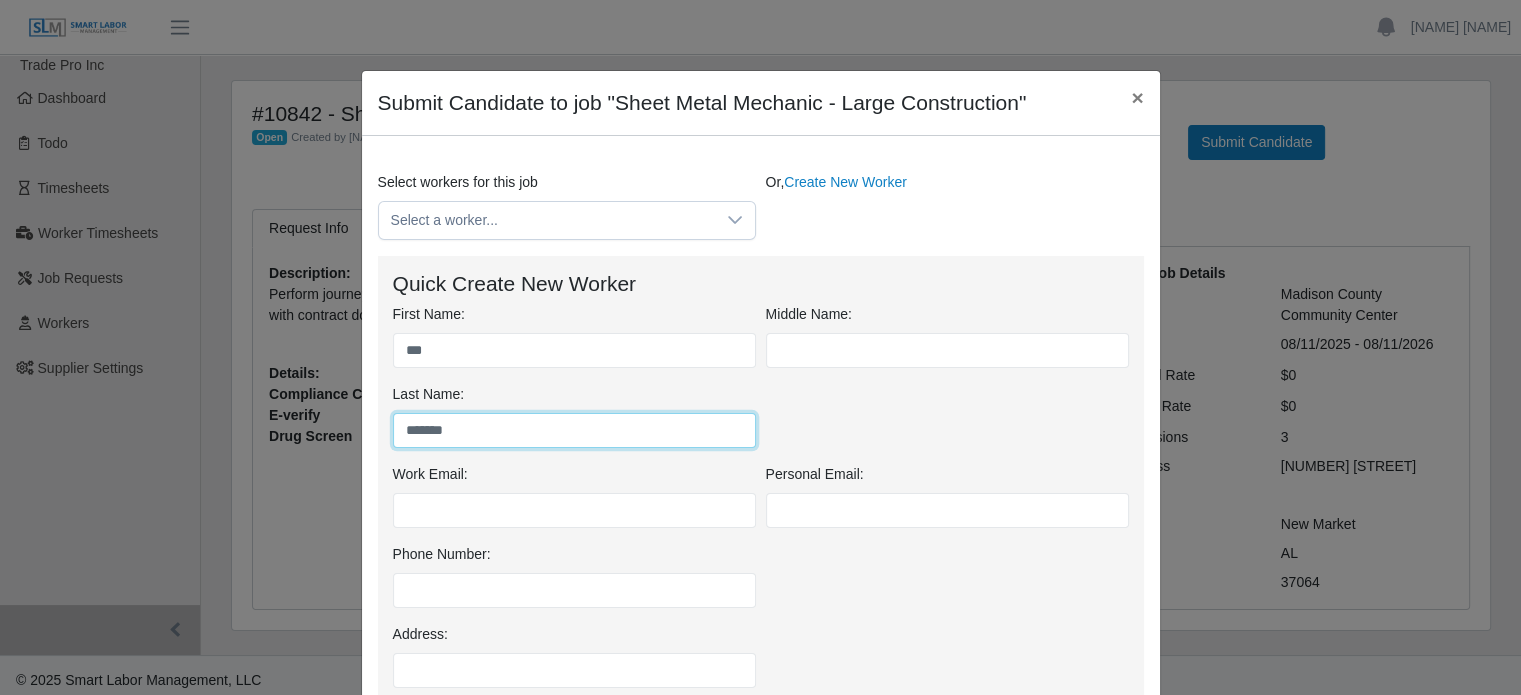 type on "*******" 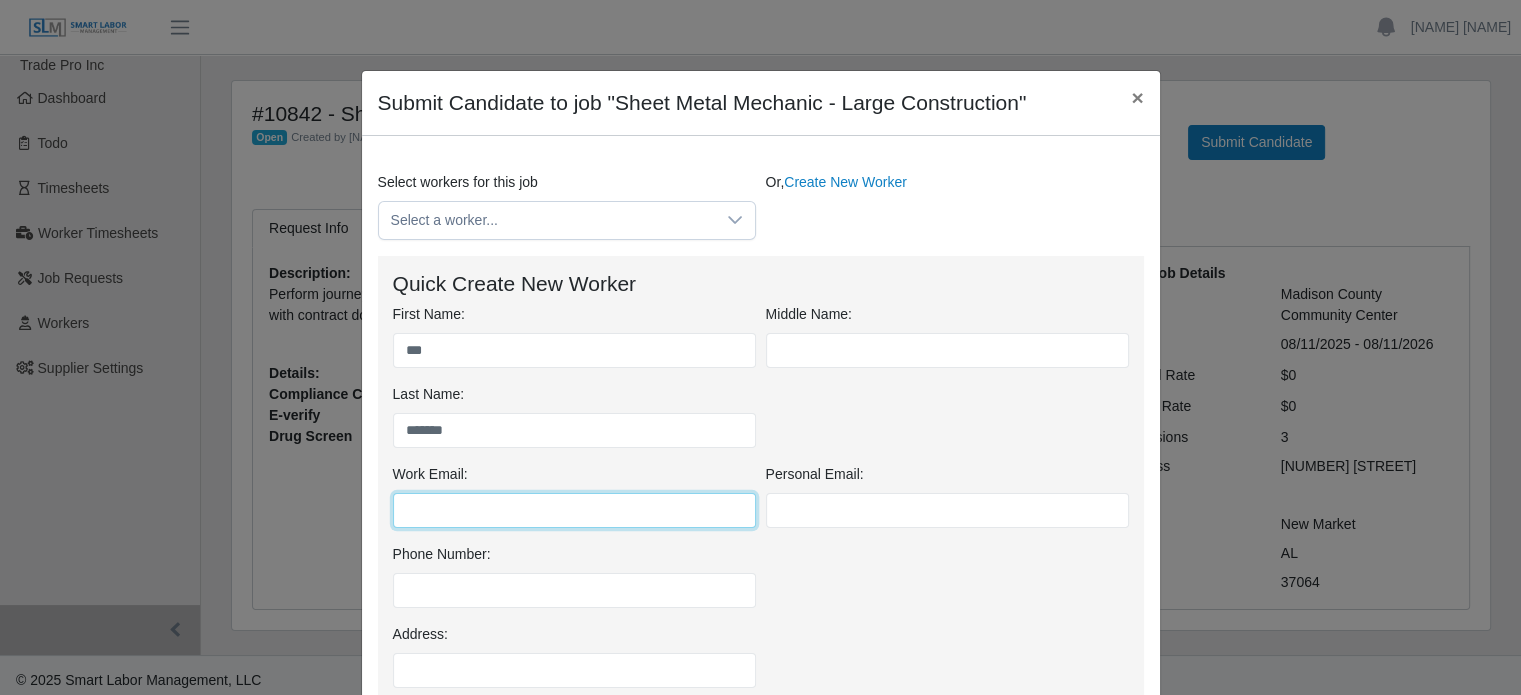 click on "Work Email:" at bounding box center (574, 510) 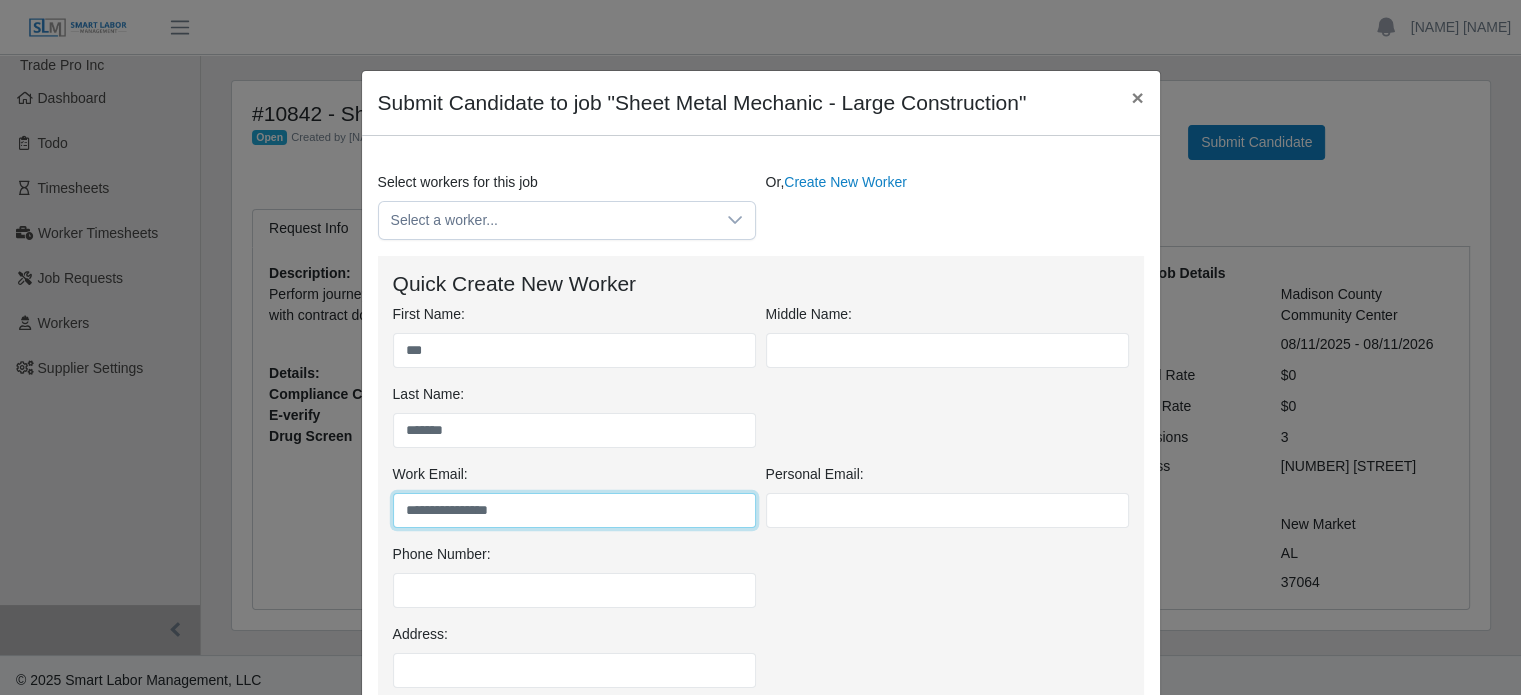 type on "**********" 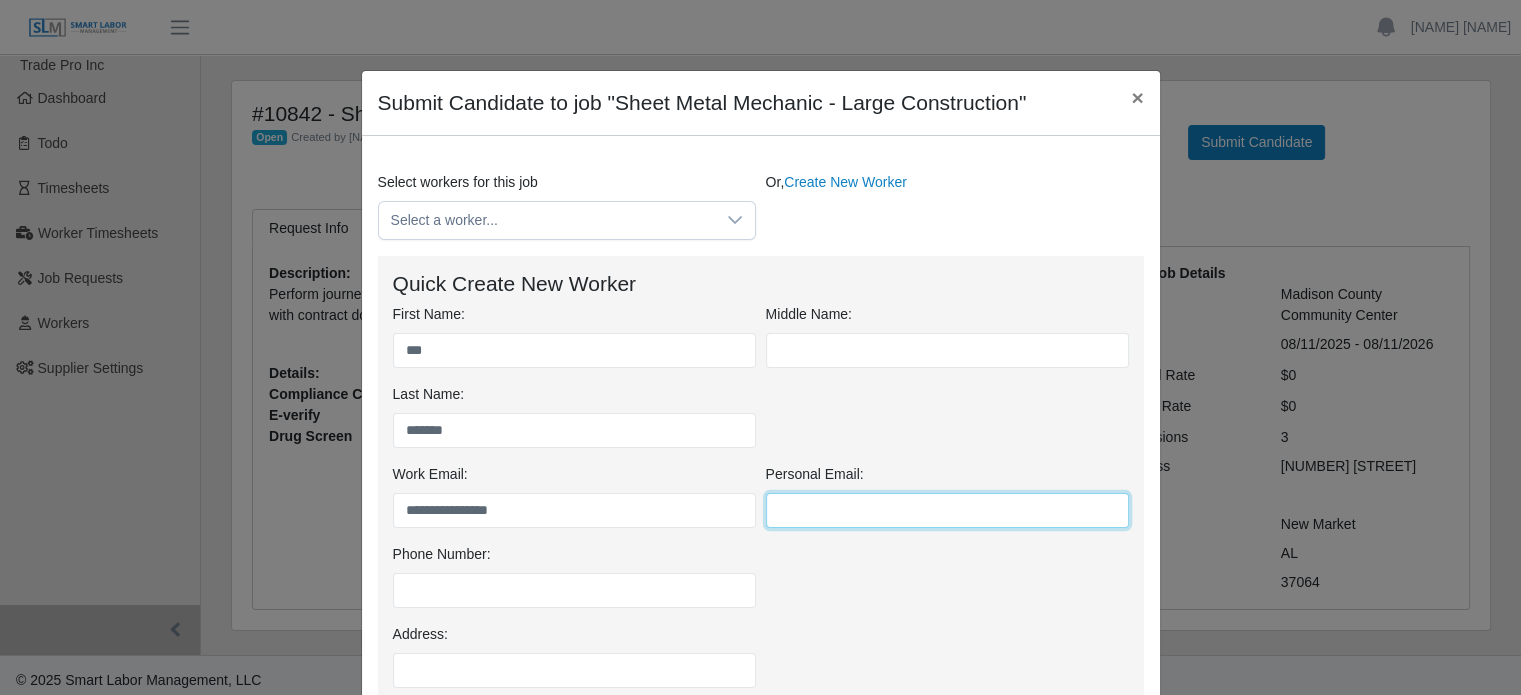 click on "Personal Email:" at bounding box center [947, 510] 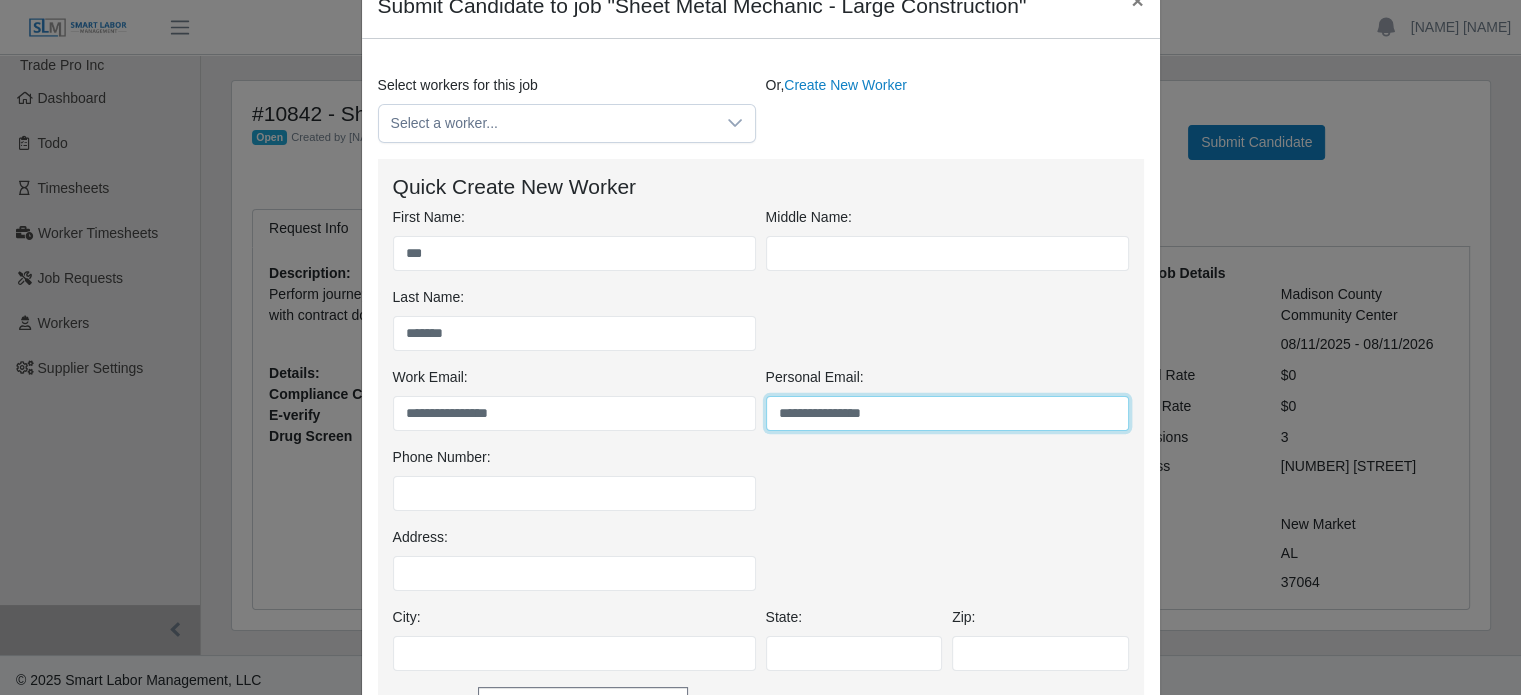 scroll, scrollTop: 100, scrollLeft: 0, axis: vertical 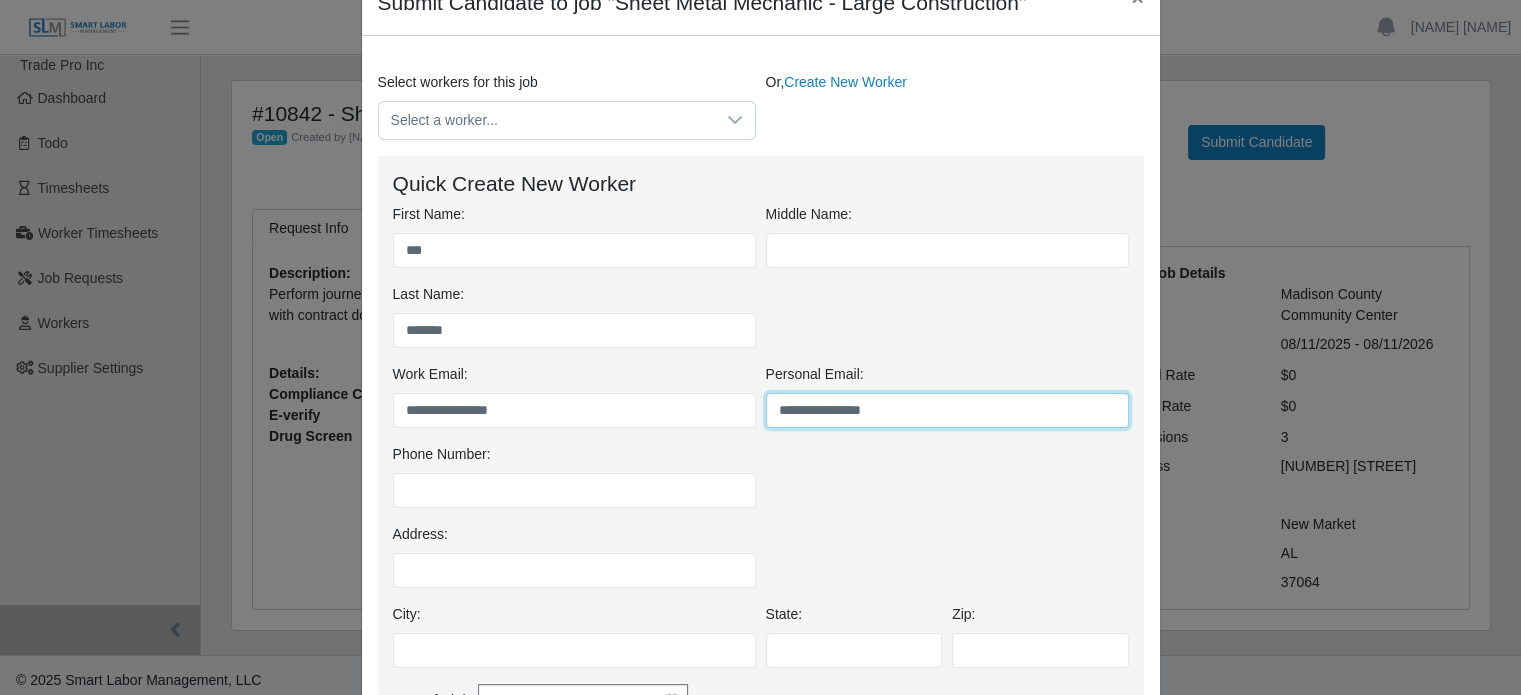 type on "**********" 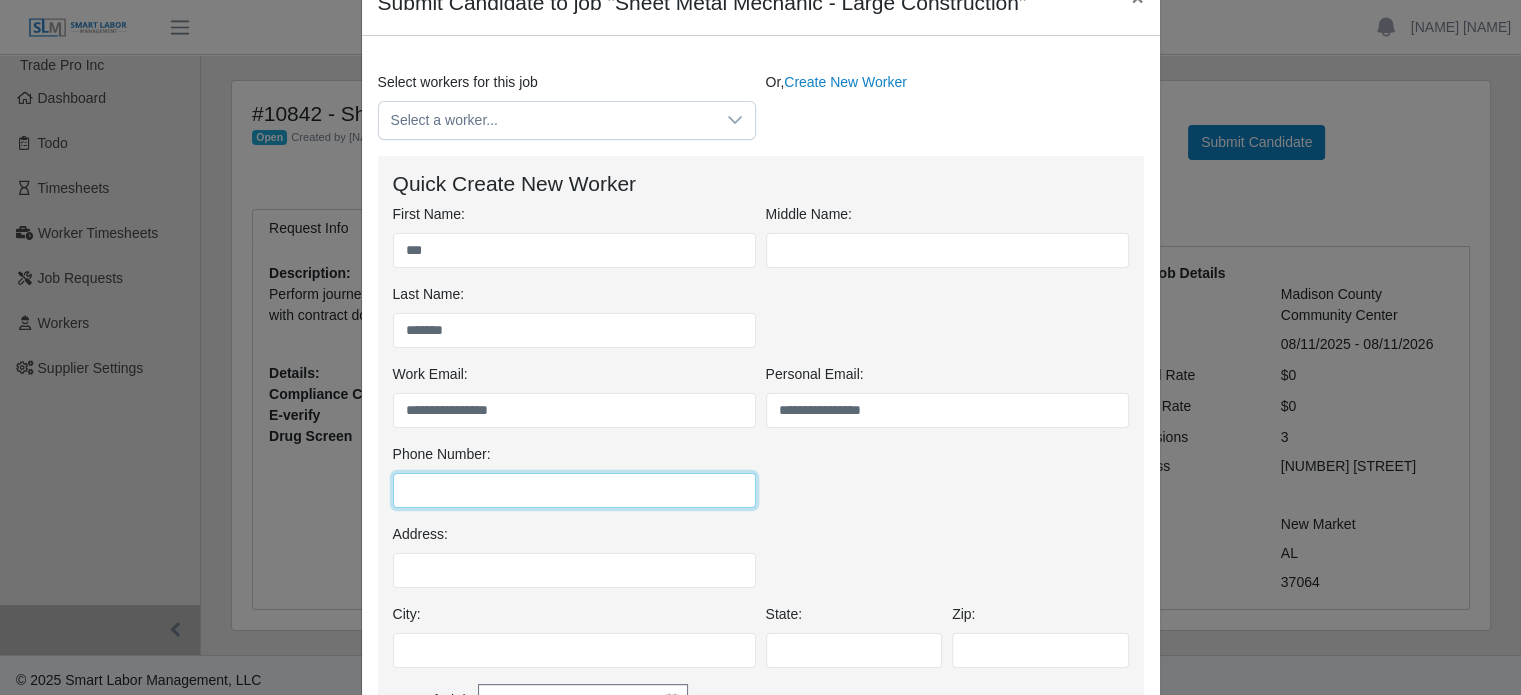 click on "Phone Number:" at bounding box center (574, 490) 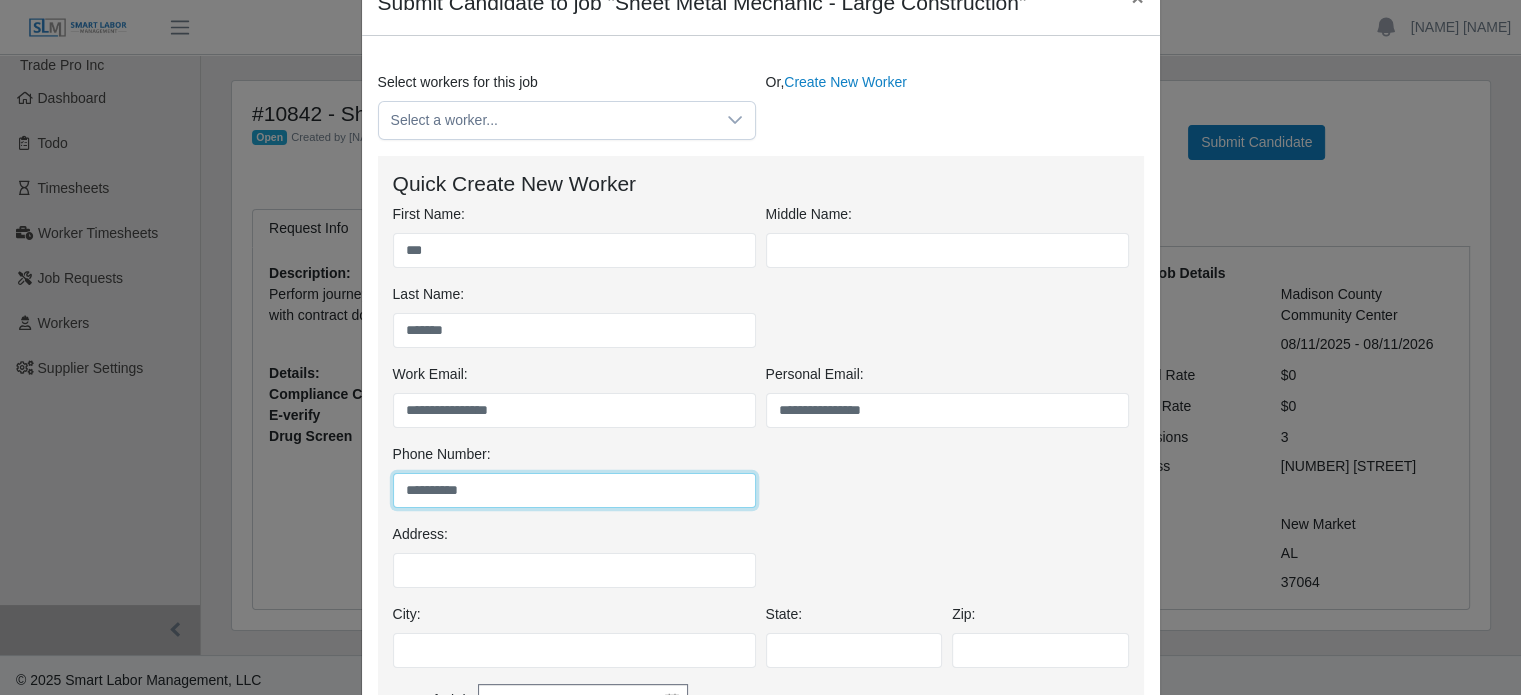 click on "**********" at bounding box center [574, 490] 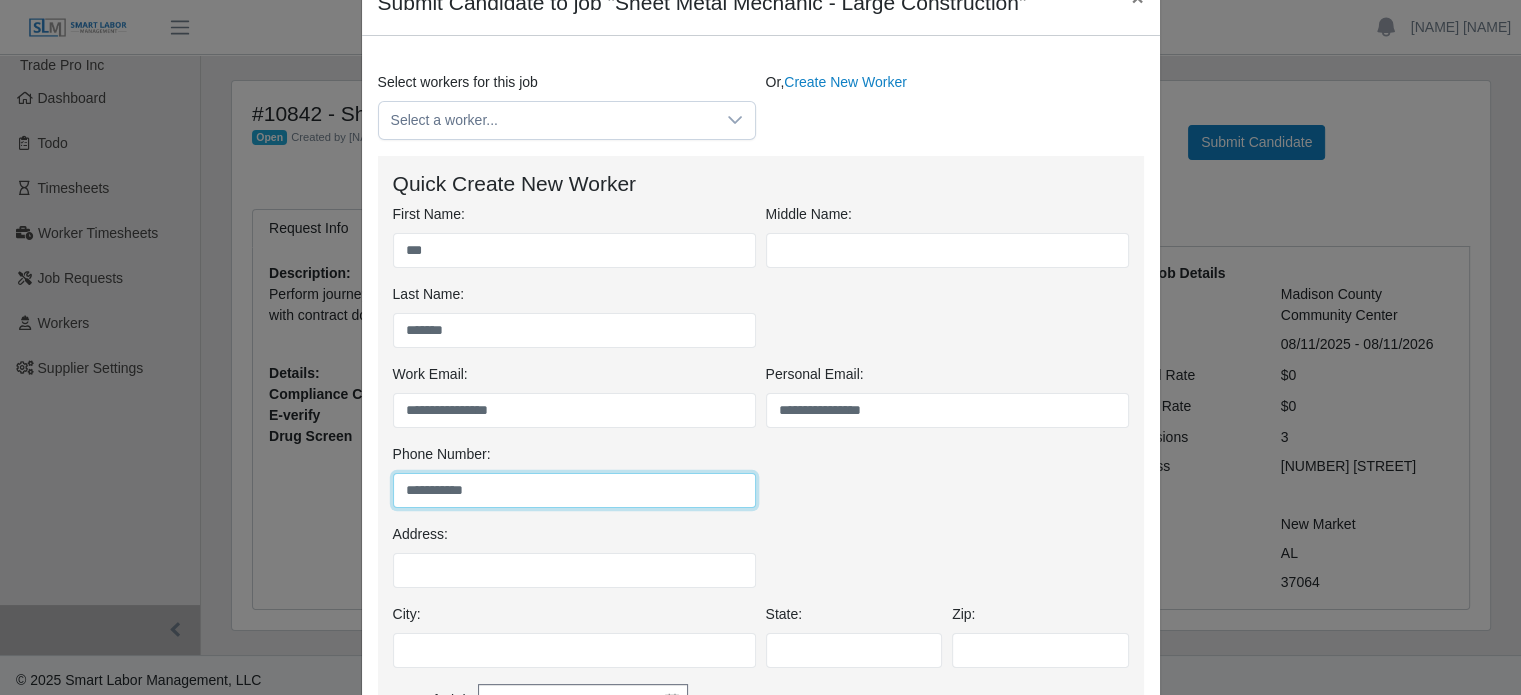 click on "**********" at bounding box center [574, 490] 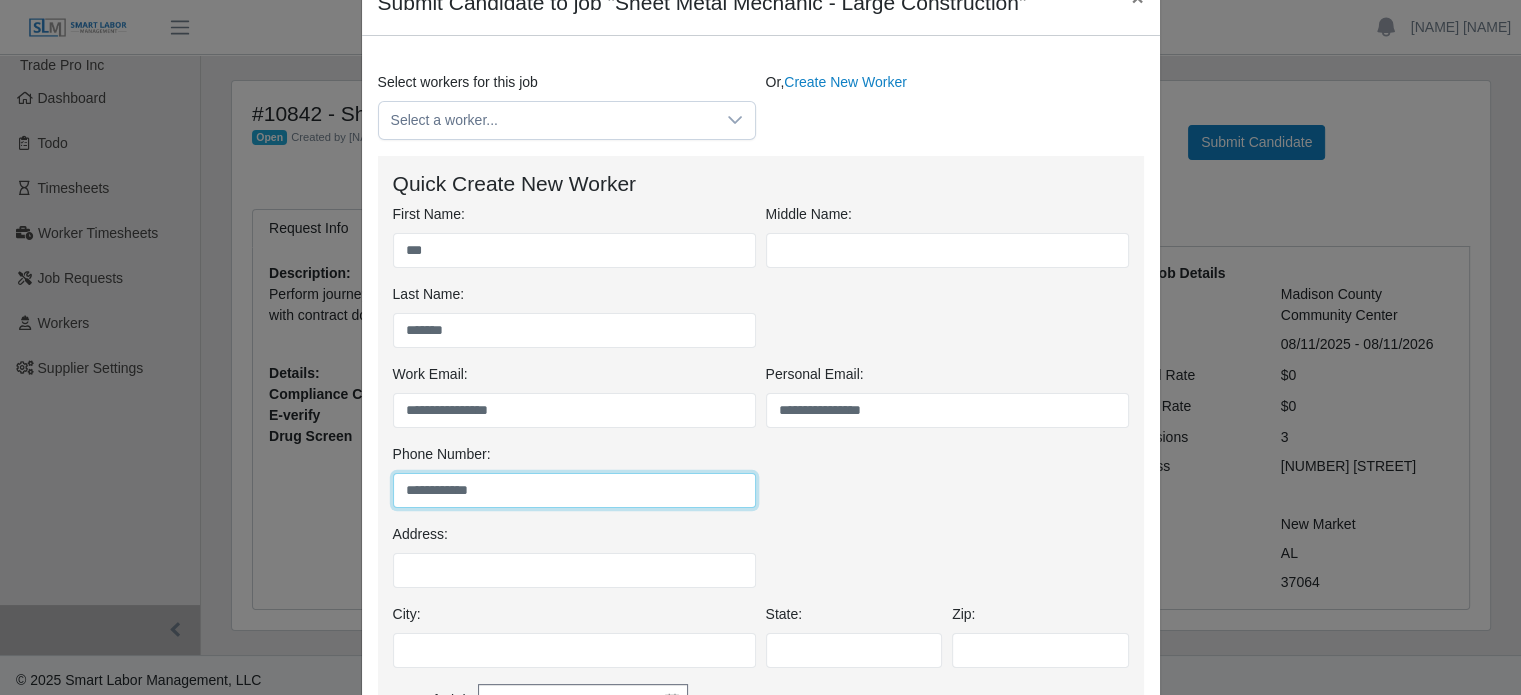 type on "**********" 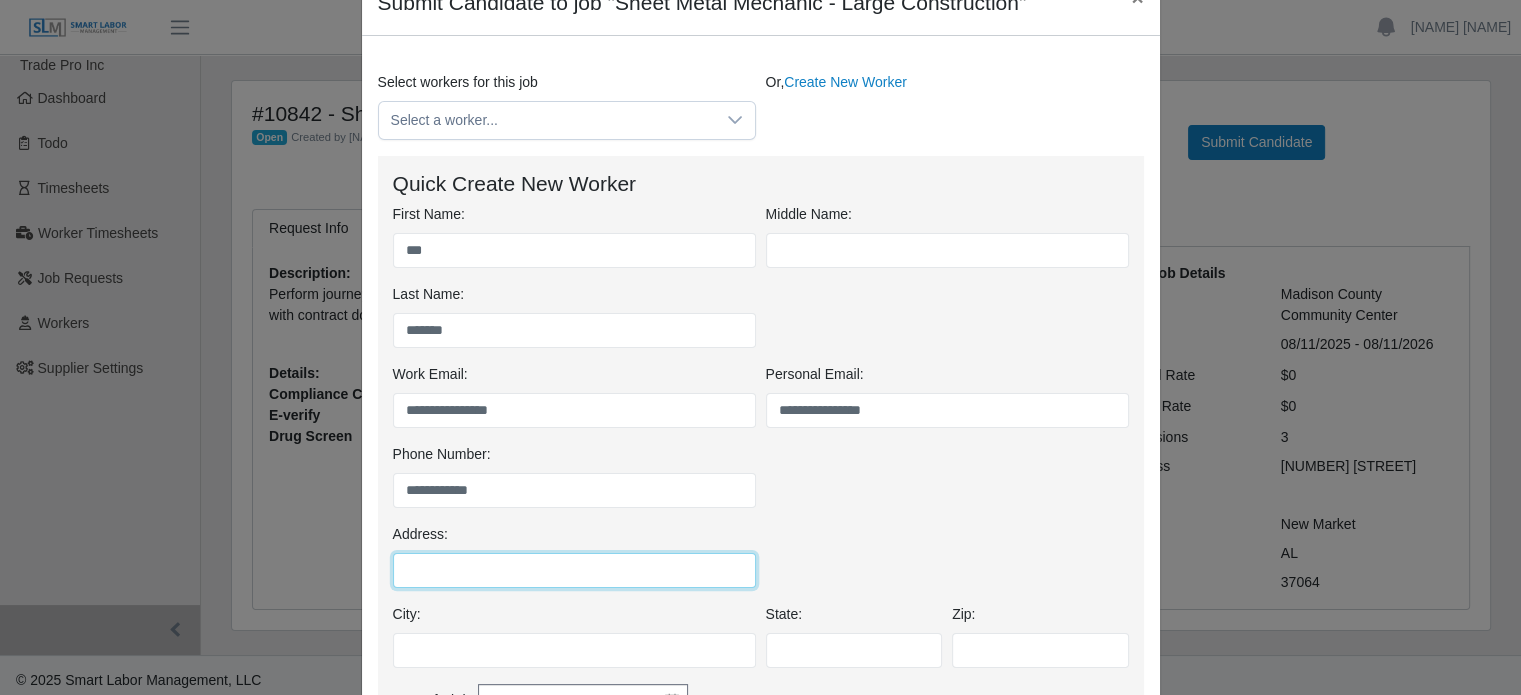 click on "Address:" at bounding box center (574, 570) 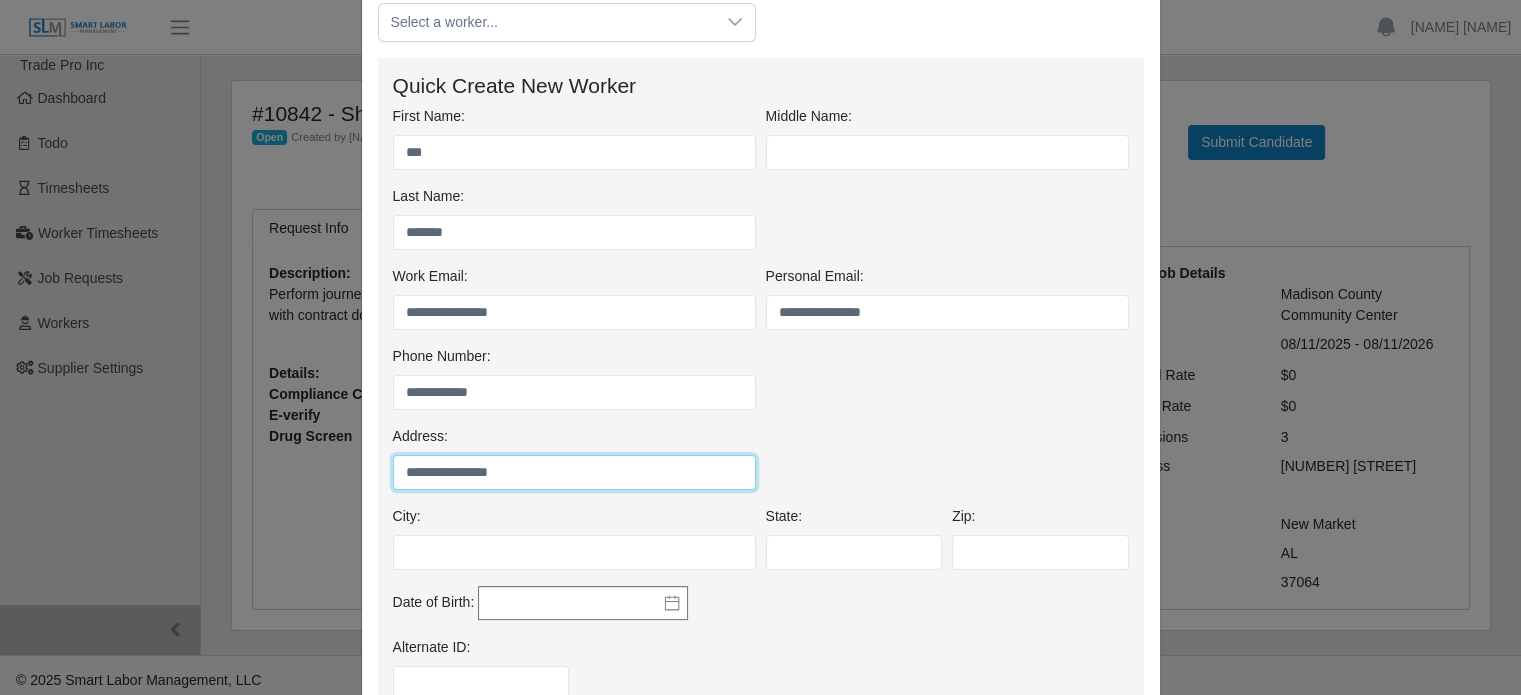 scroll, scrollTop: 200, scrollLeft: 0, axis: vertical 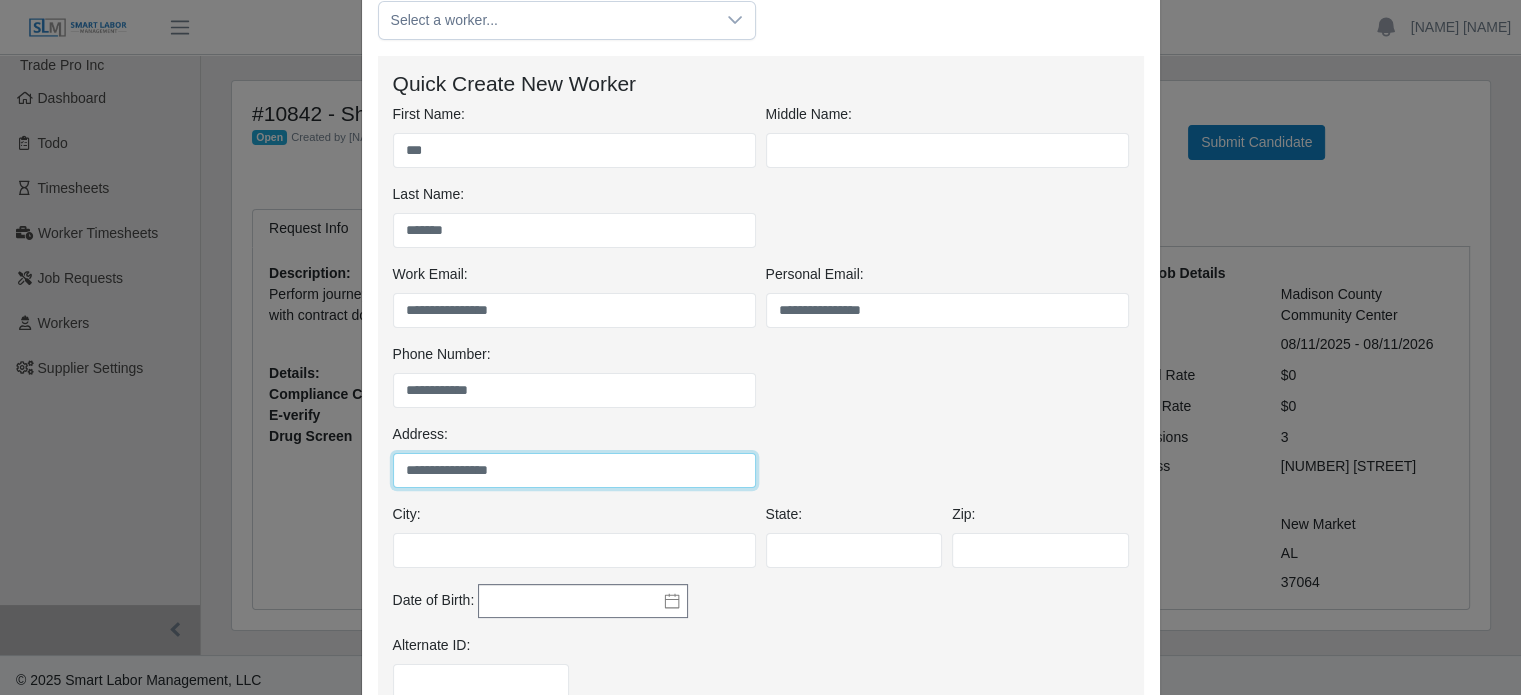 type on "**********" 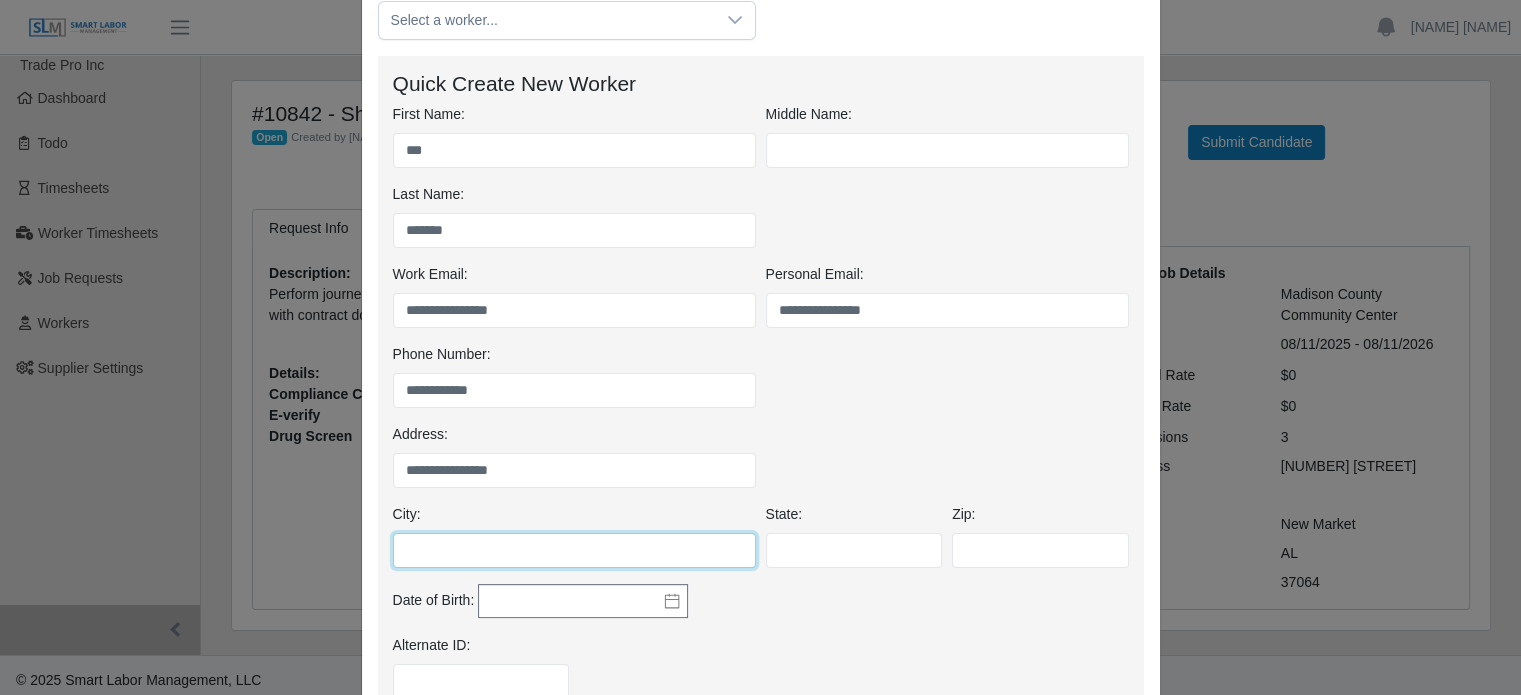 click on "City:" at bounding box center (574, 550) 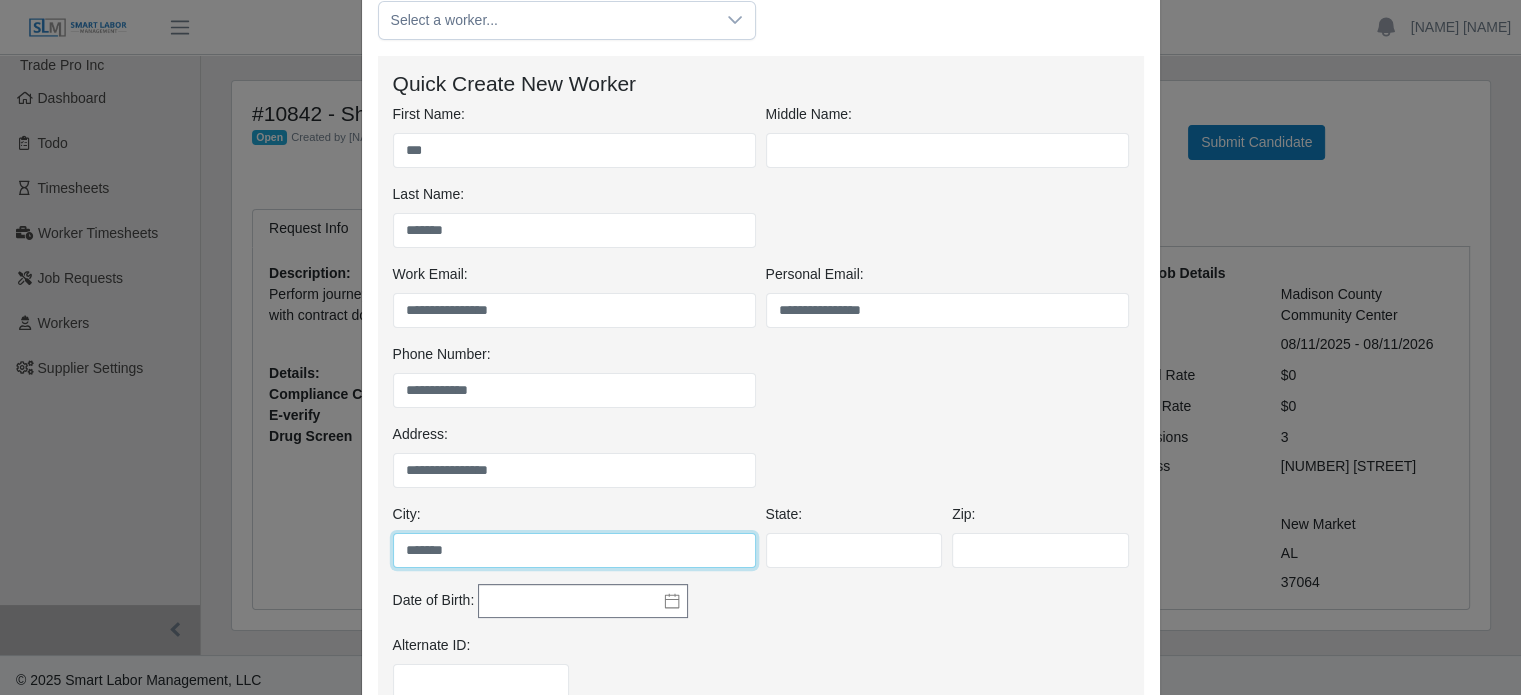 type on "*******" 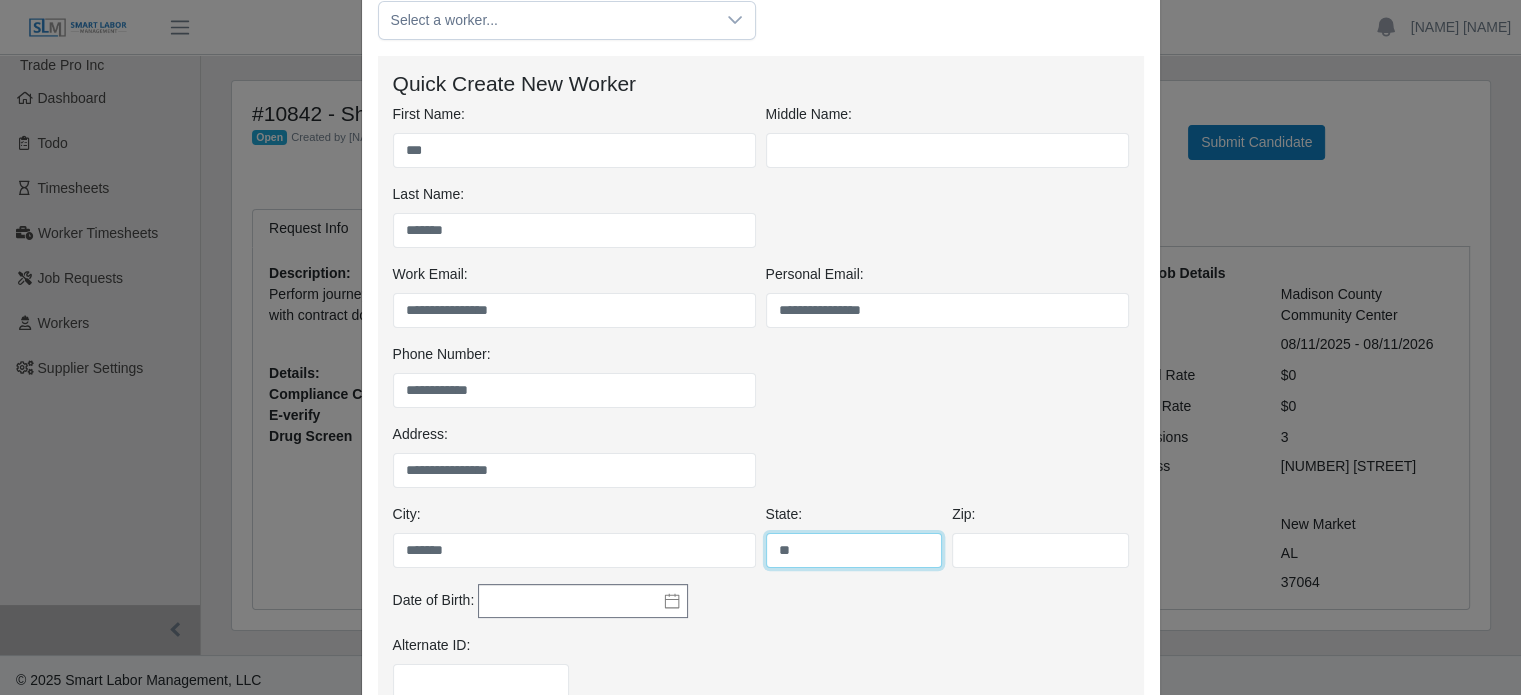 type on "**" 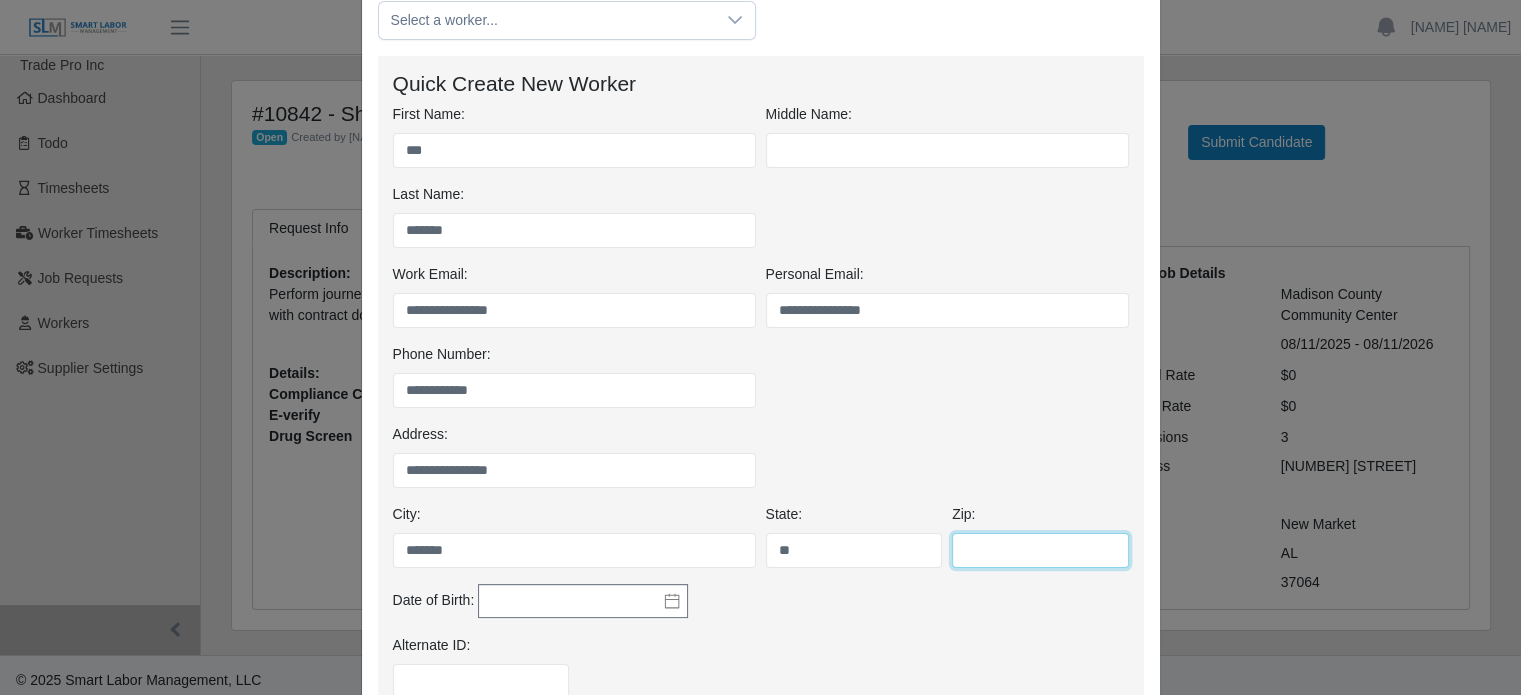 paste on "*****" 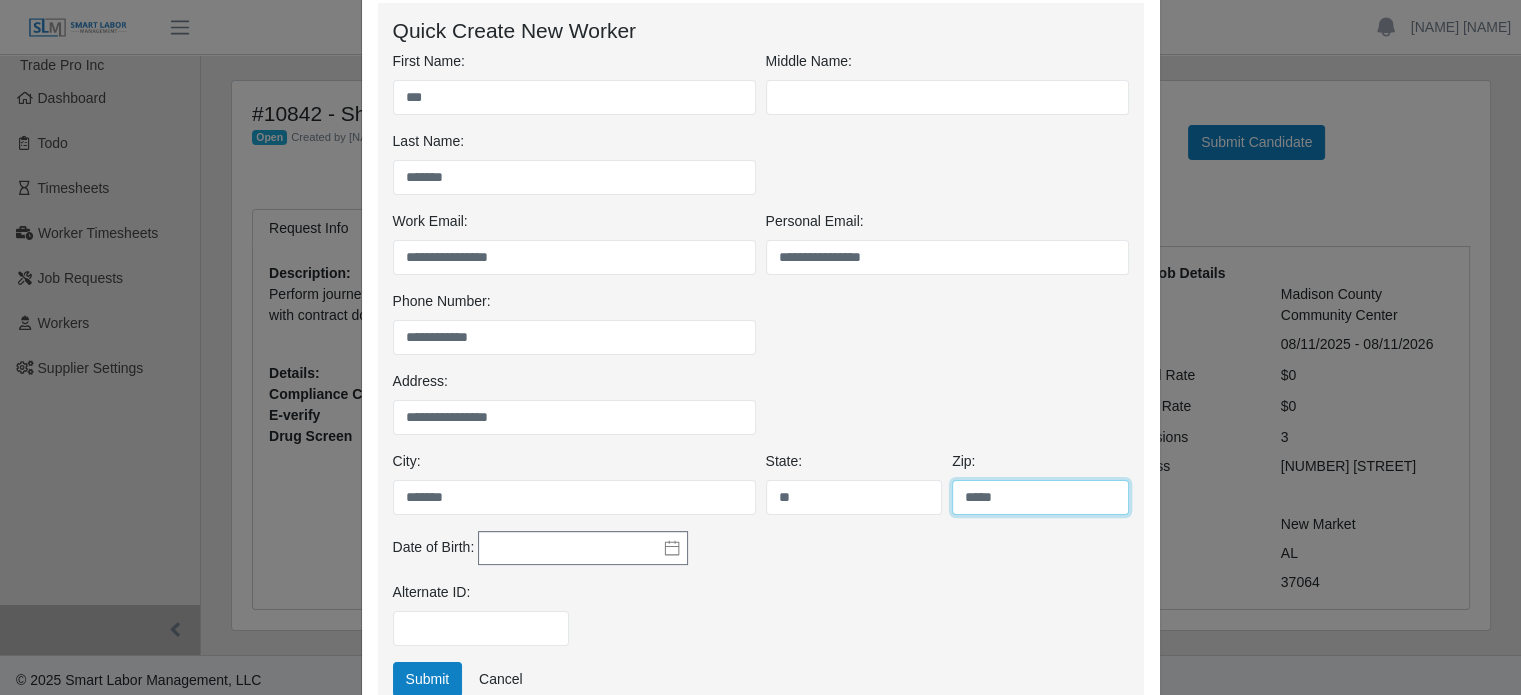 scroll, scrollTop: 400, scrollLeft: 0, axis: vertical 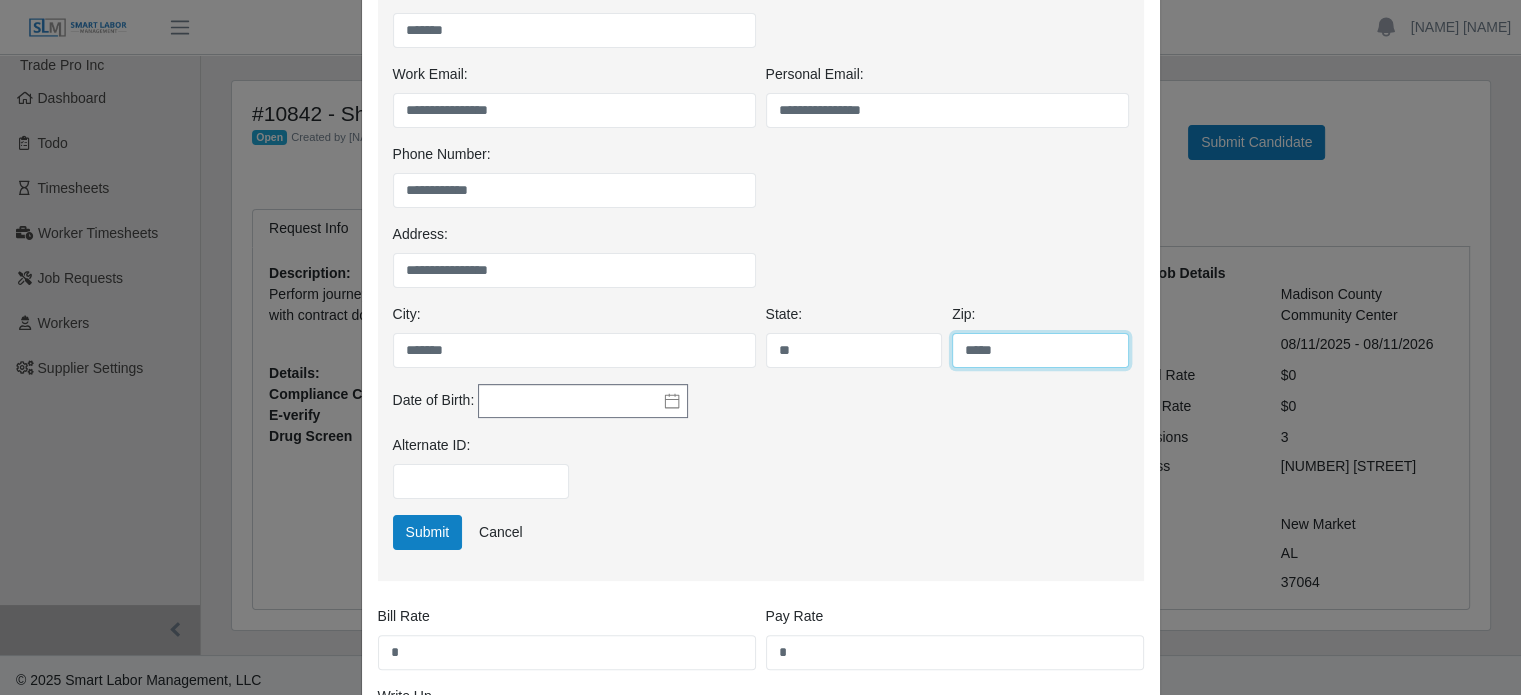 type on "*****" 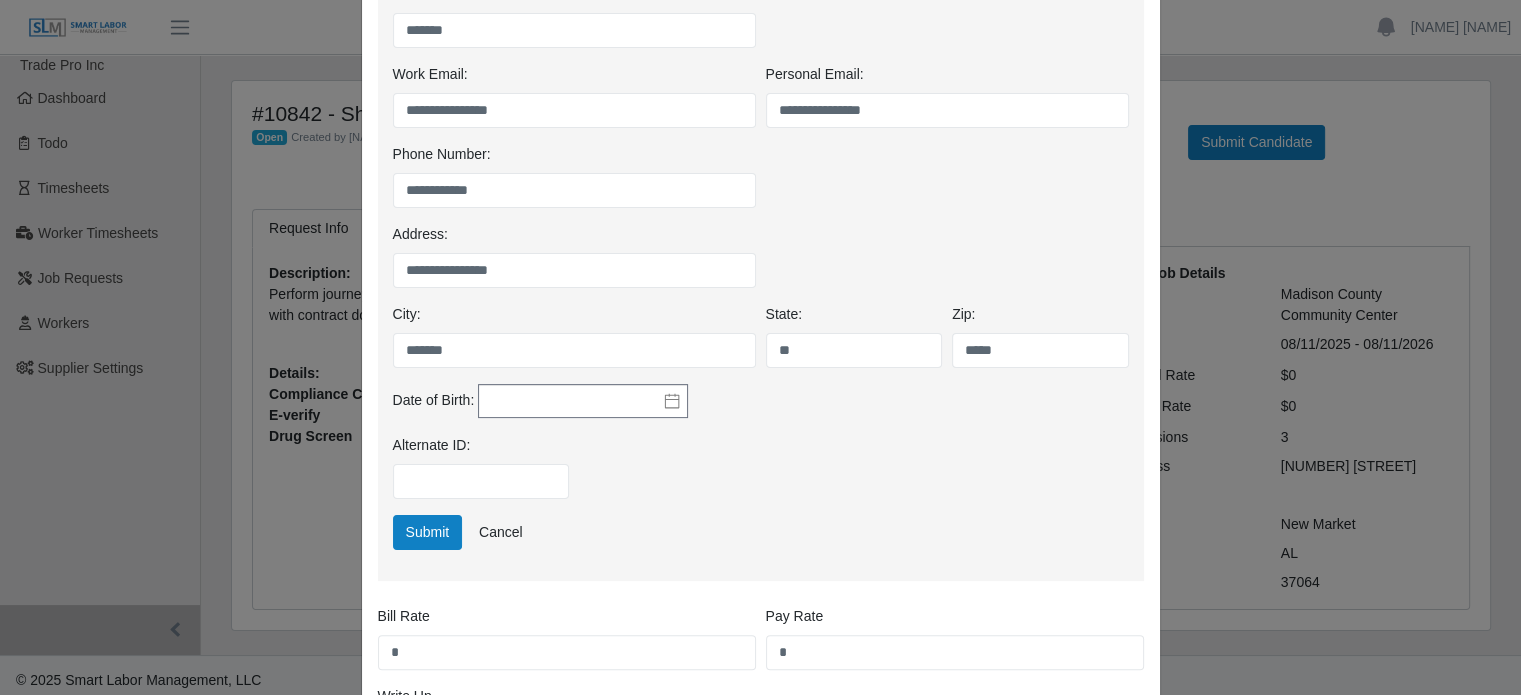 click 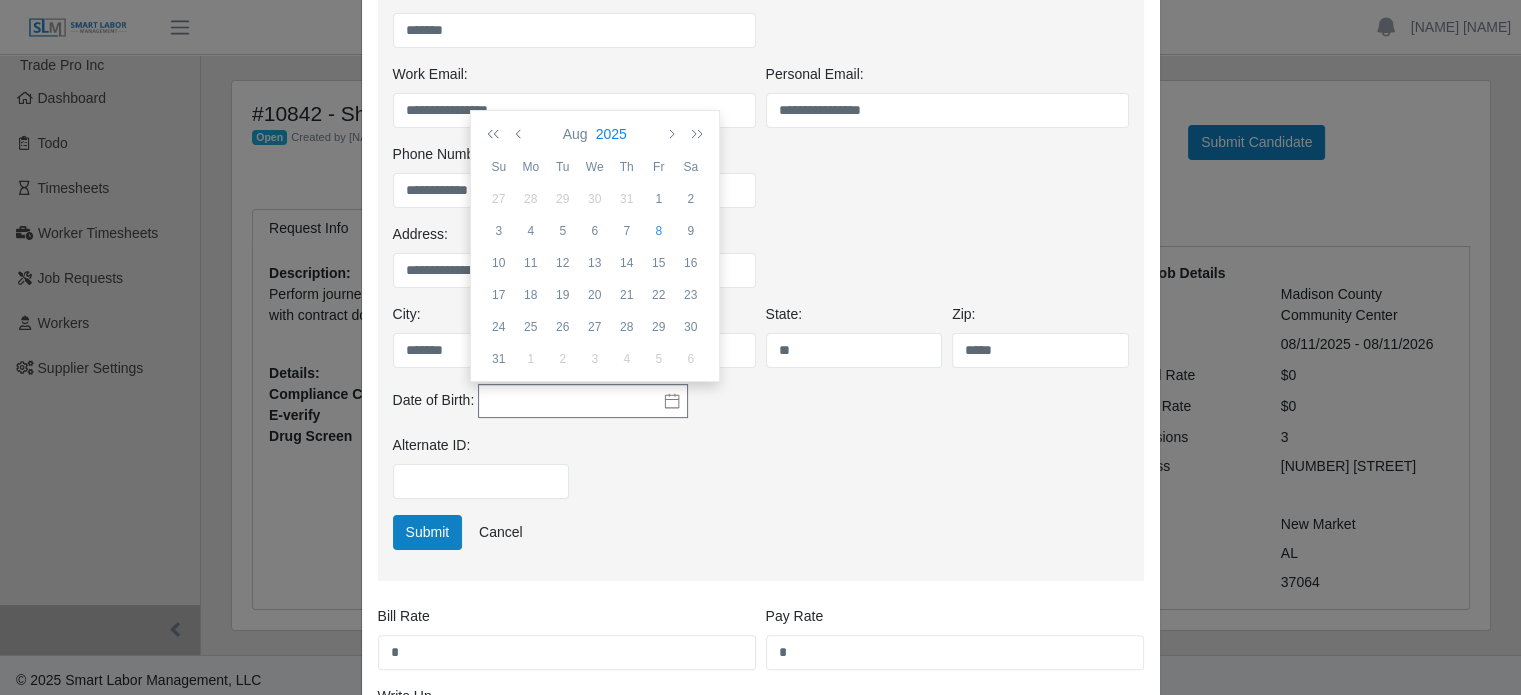click on "2025" 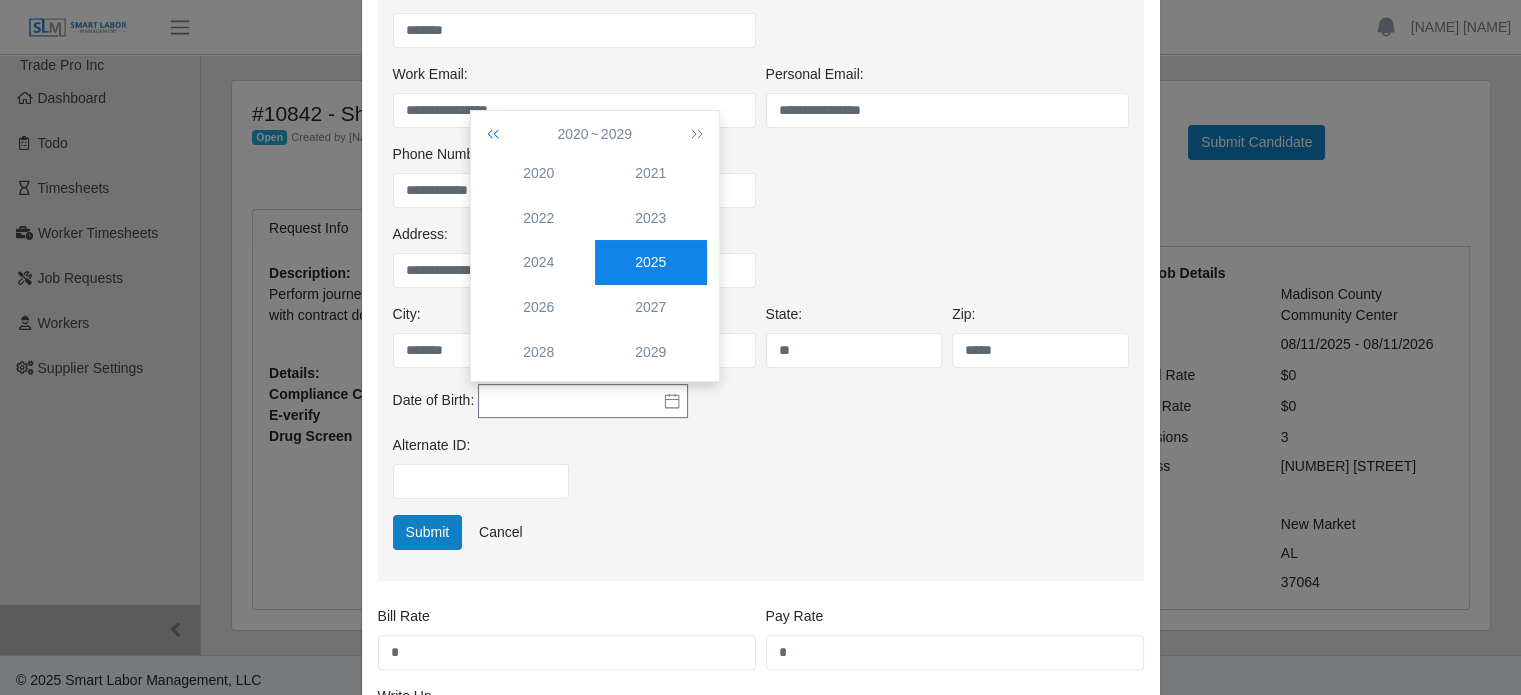 click at bounding box center [497, 134] 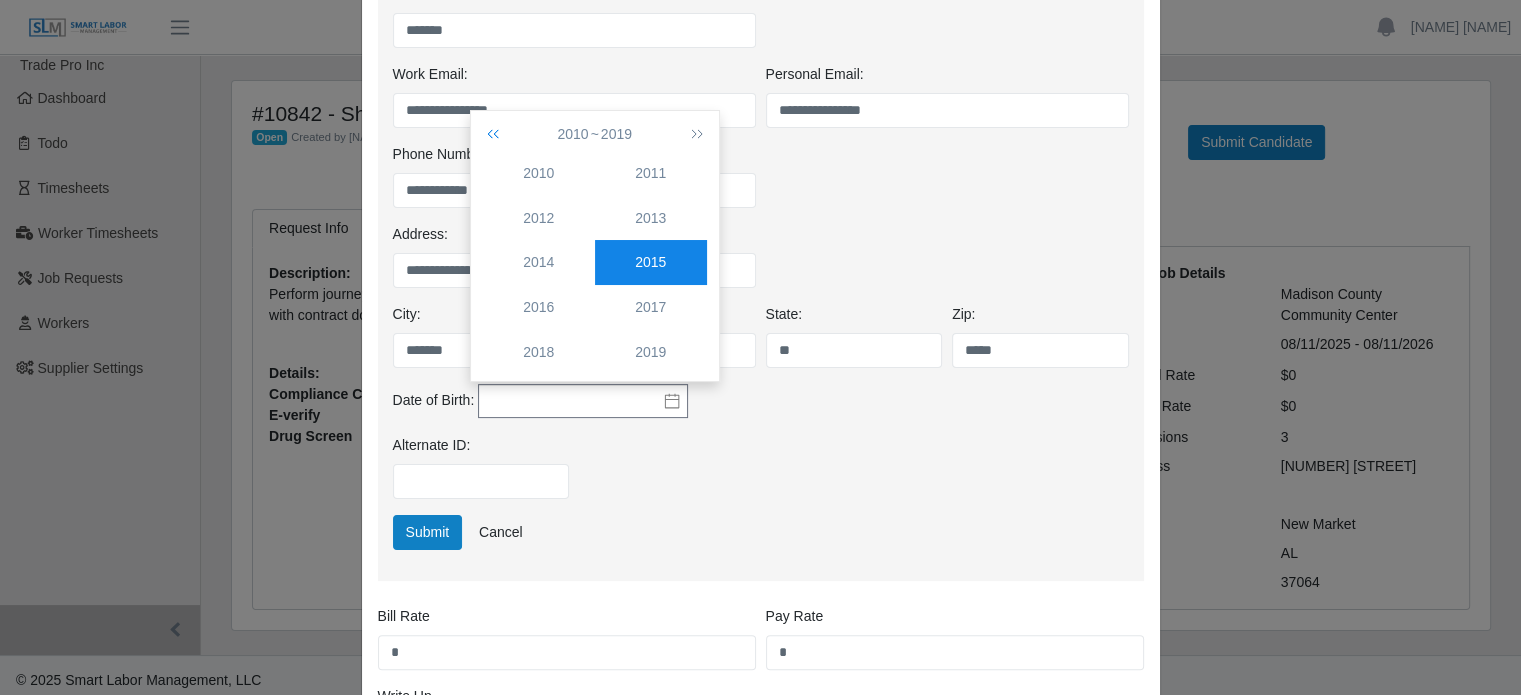 click at bounding box center (497, 134) 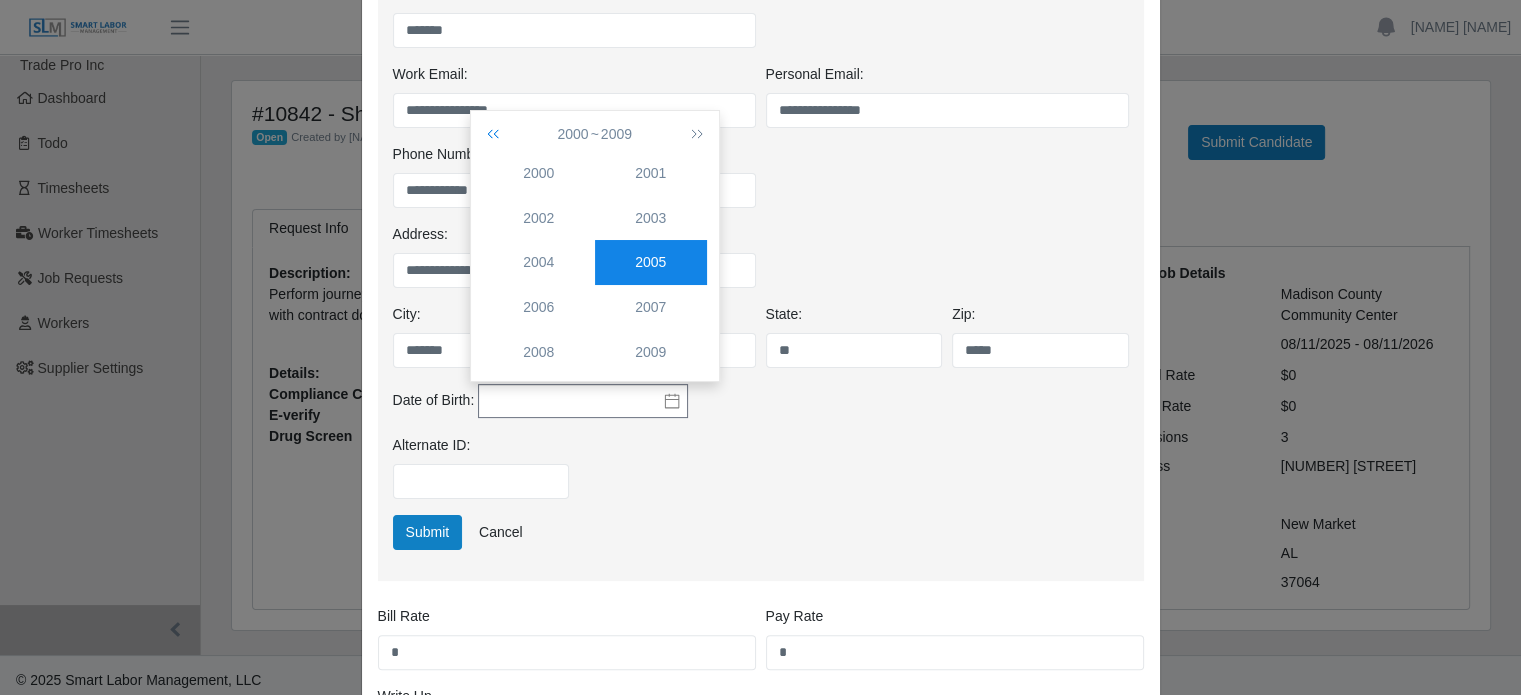 click at bounding box center (497, 134) 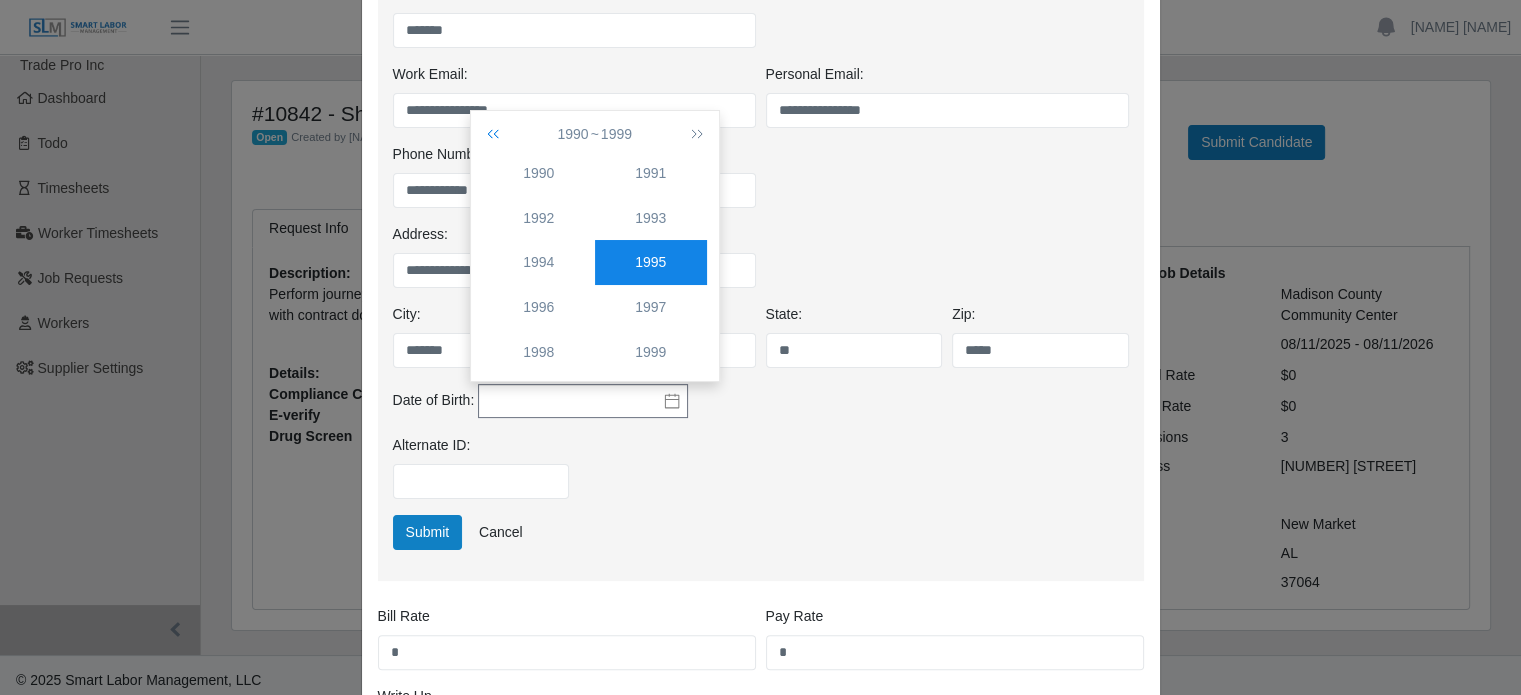 click at bounding box center (497, 134) 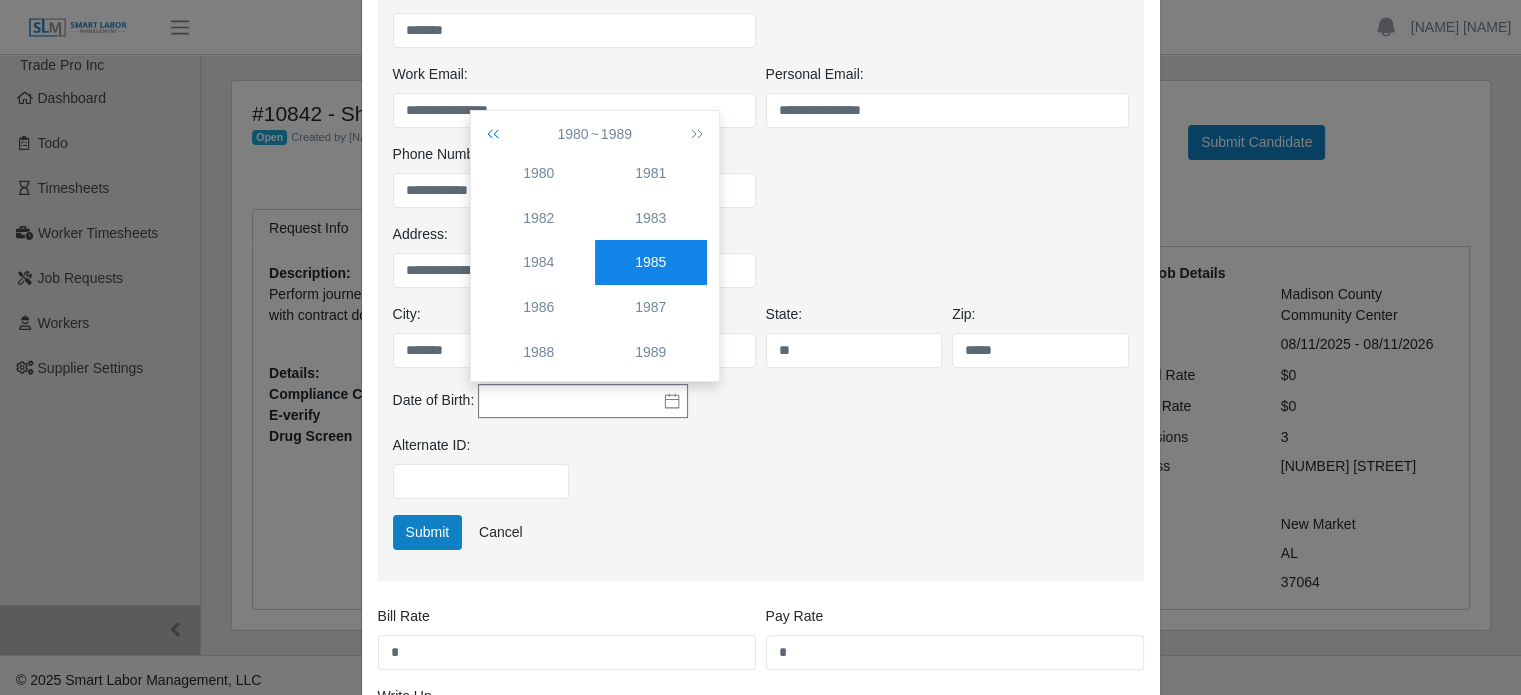 click at bounding box center (497, 134) 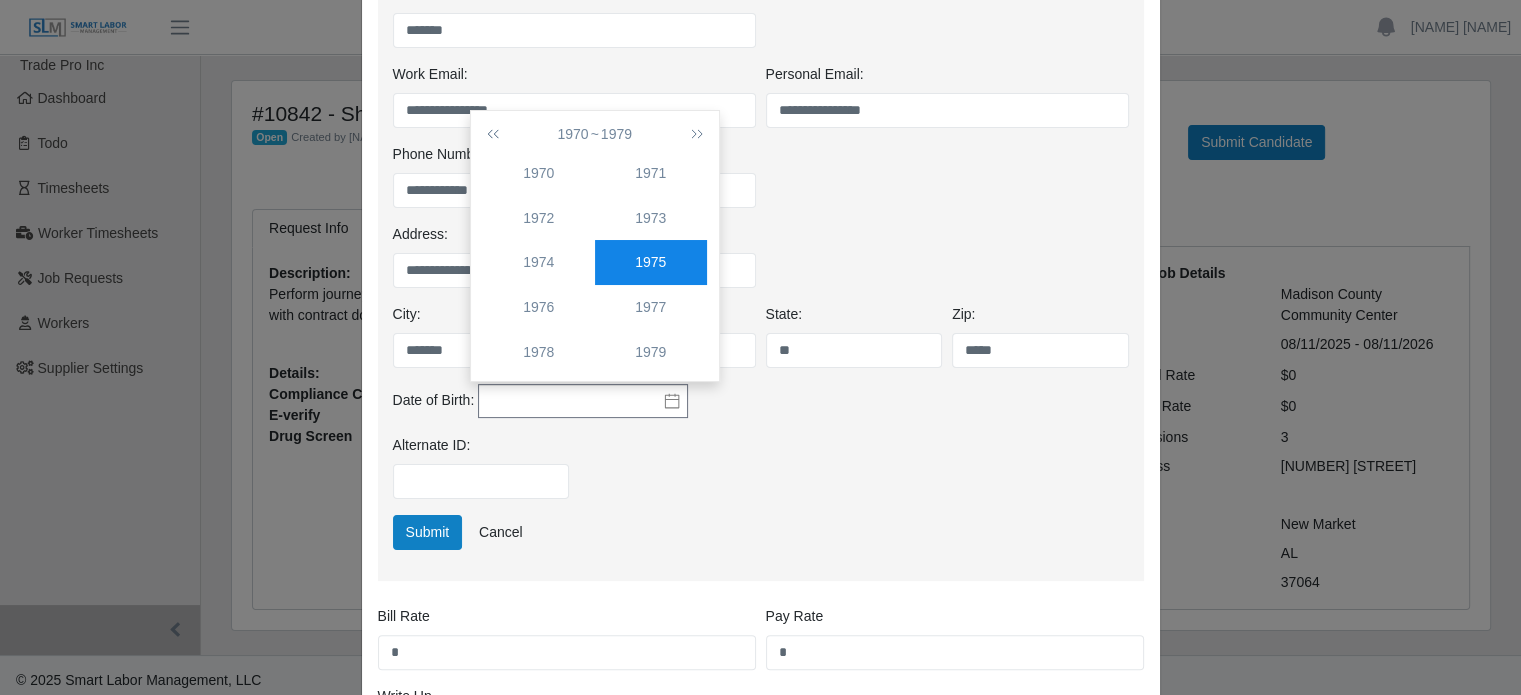 click on "1975" at bounding box center [651, 262] 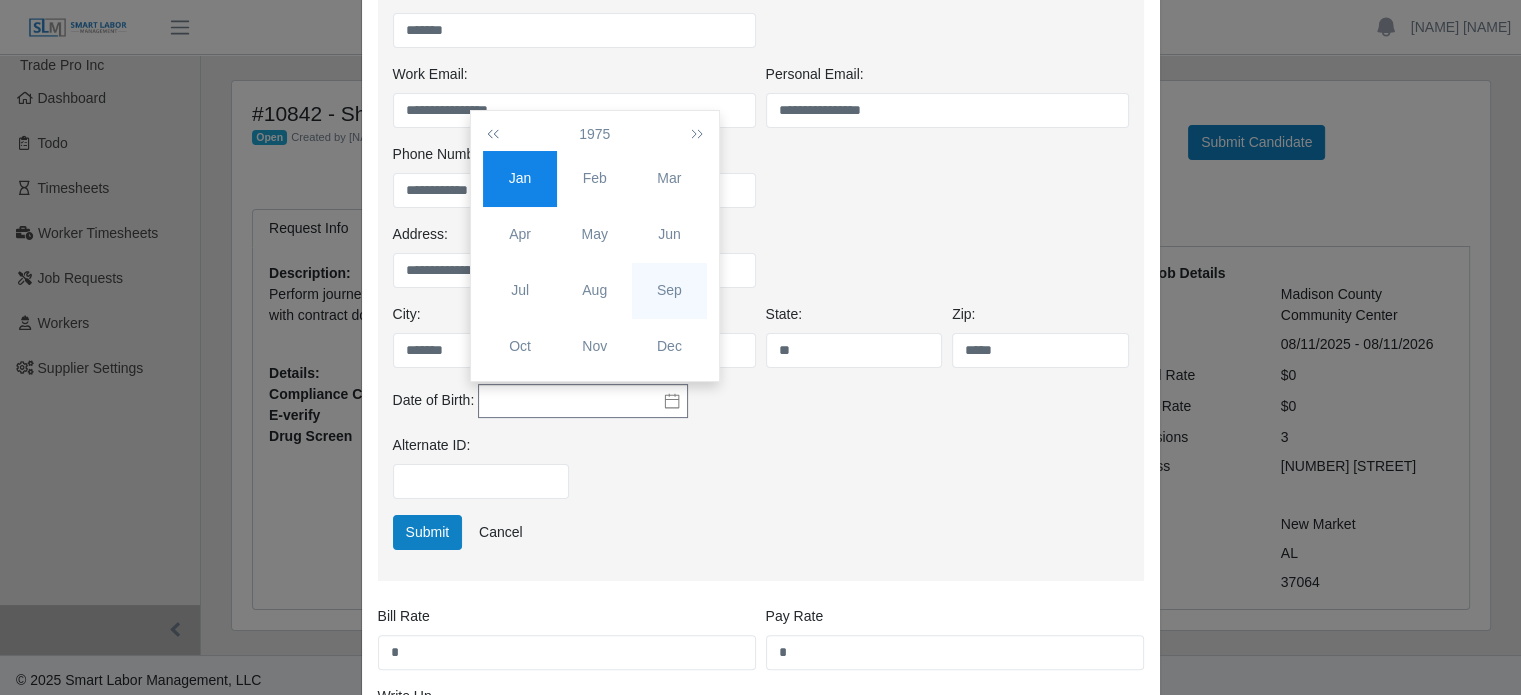 click on "Sep" at bounding box center (669, 290) 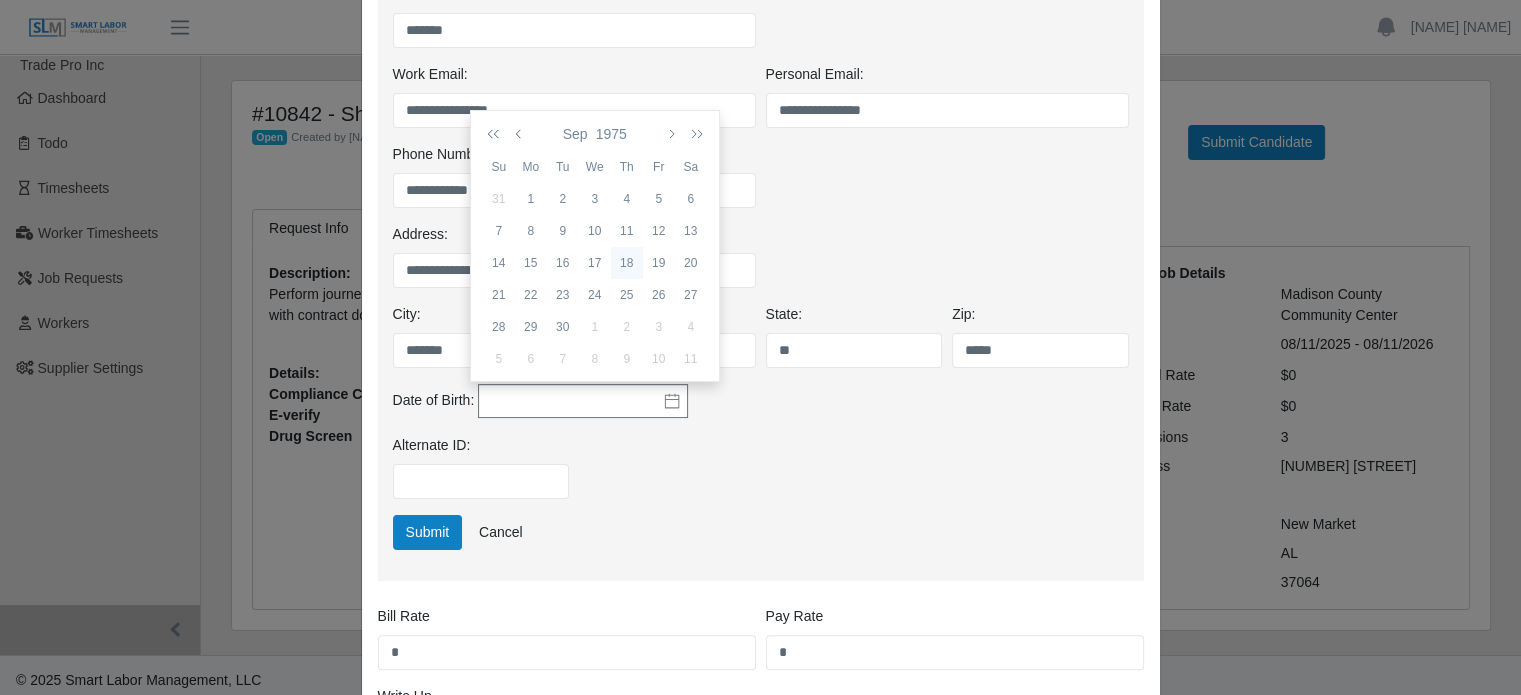 click on "18" at bounding box center (627, 263) 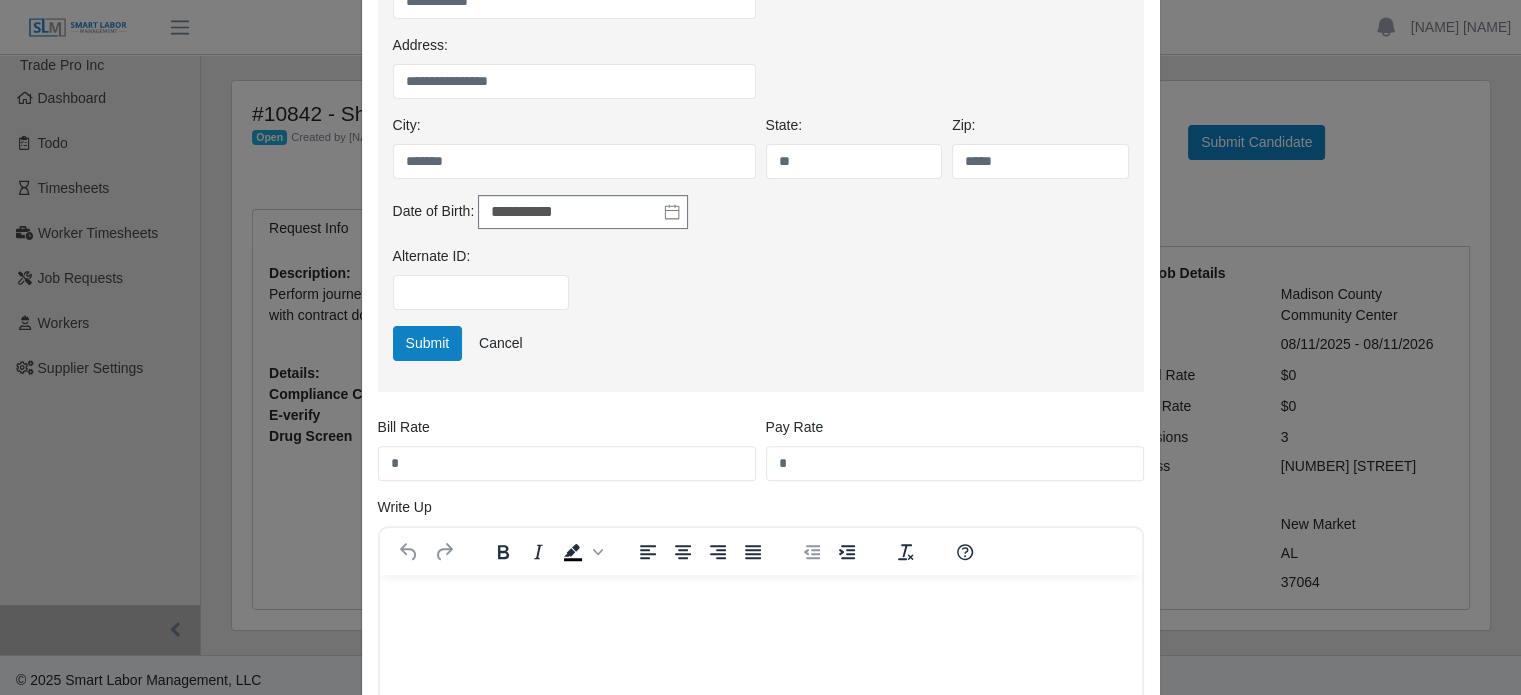 scroll, scrollTop: 600, scrollLeft: 0, axis: vertical 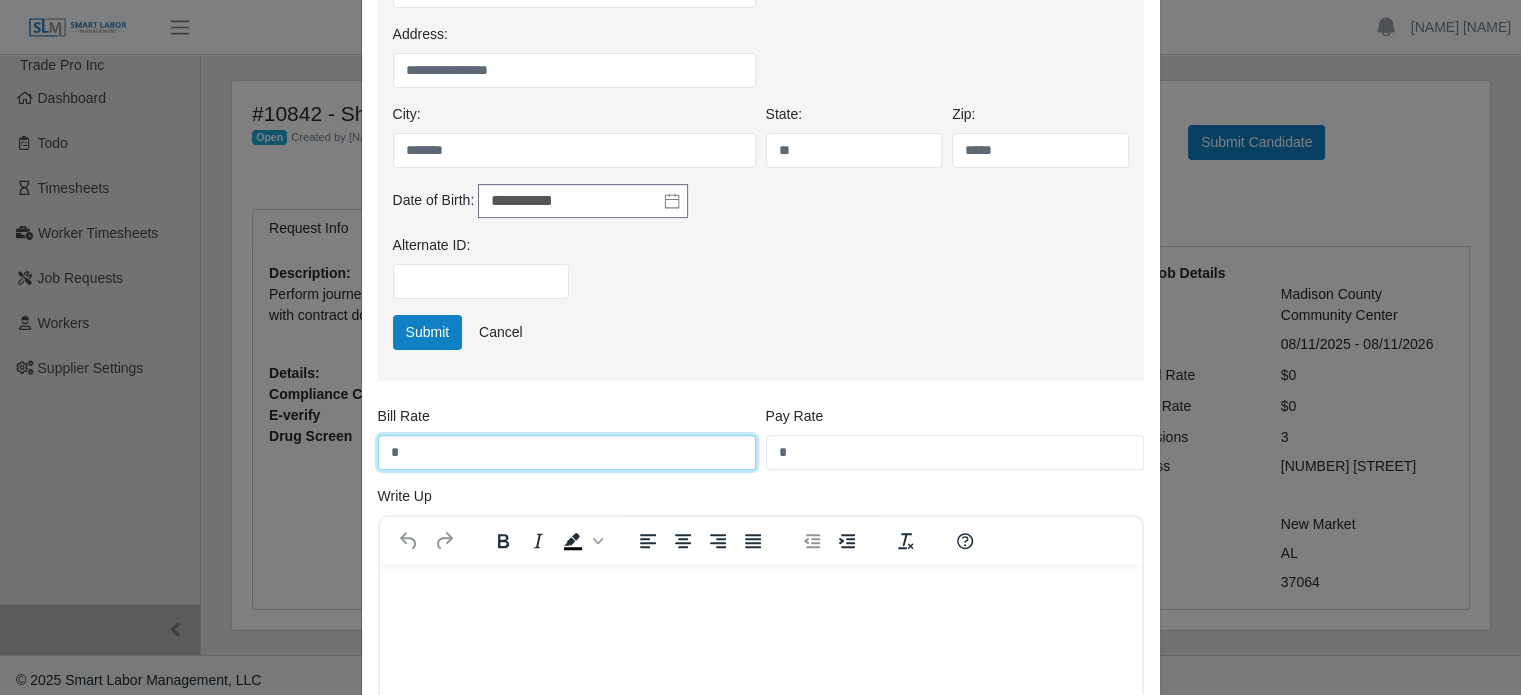 click on "*" at bounding box center (567, 452) 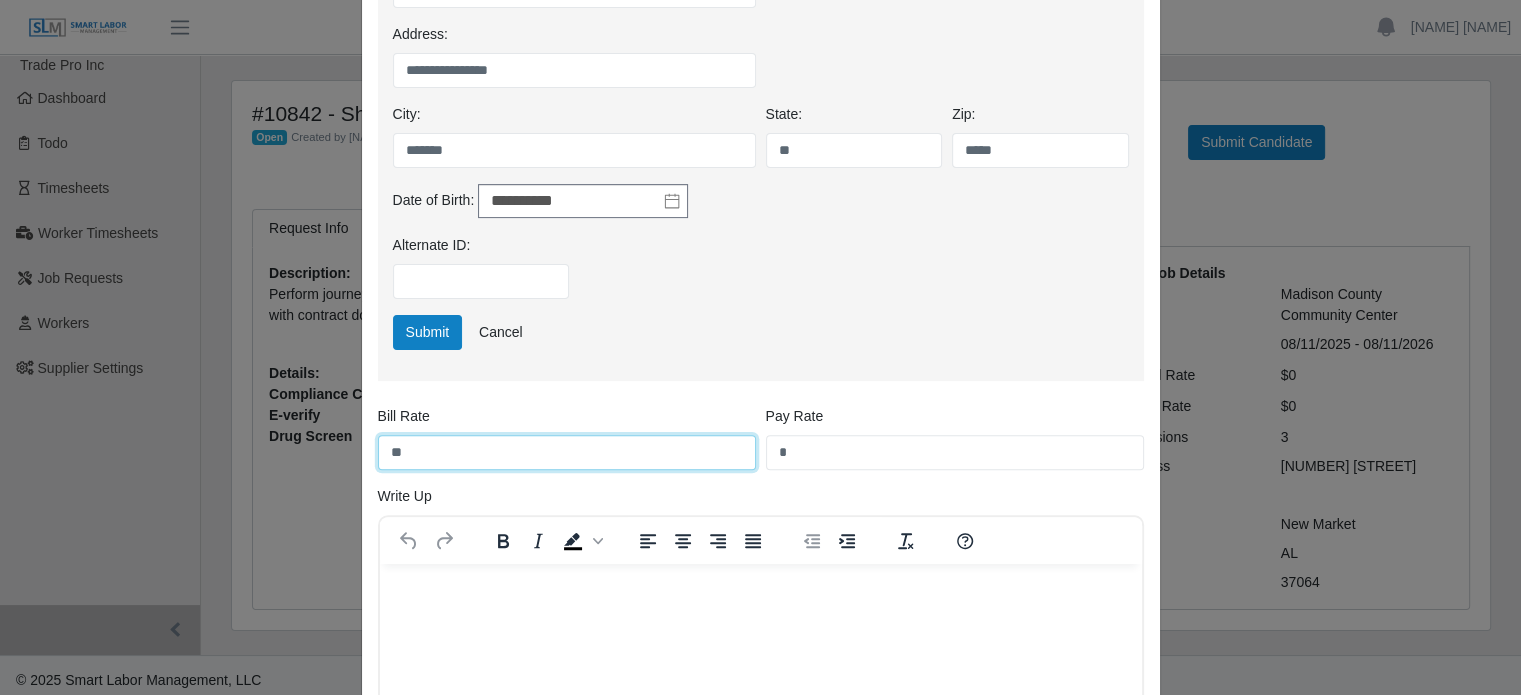type on "**" 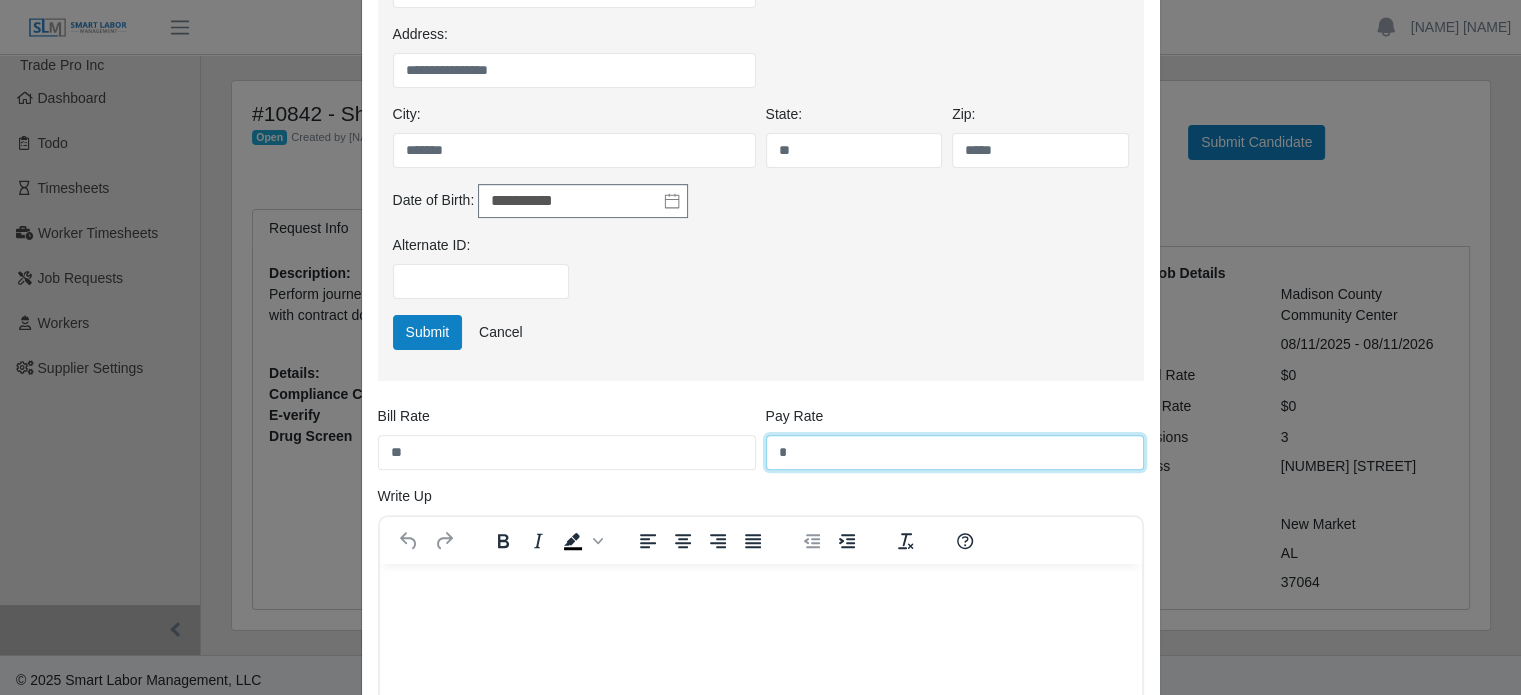 click on "*" at bounding box center (955, 452) 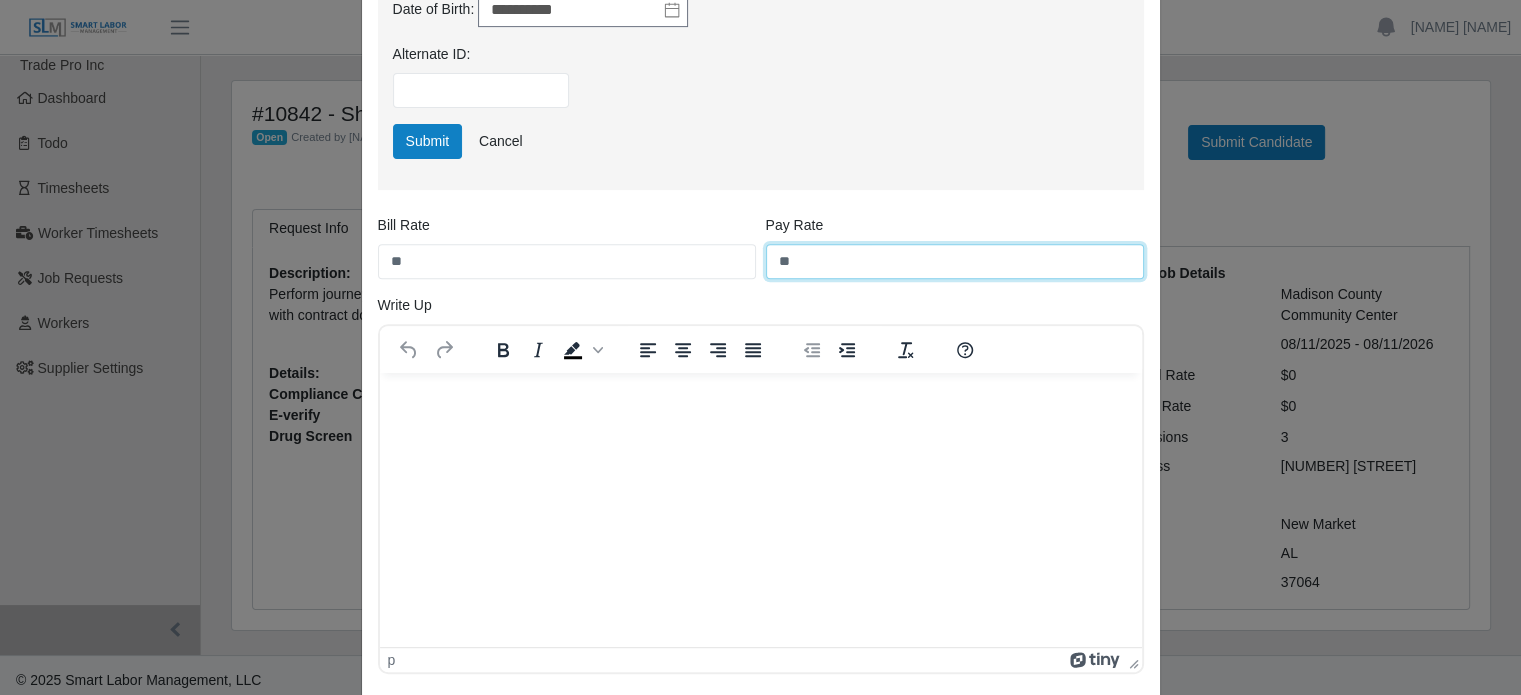 scroll, scrollTop: 800, scrollLeft: 0, axis: vertical 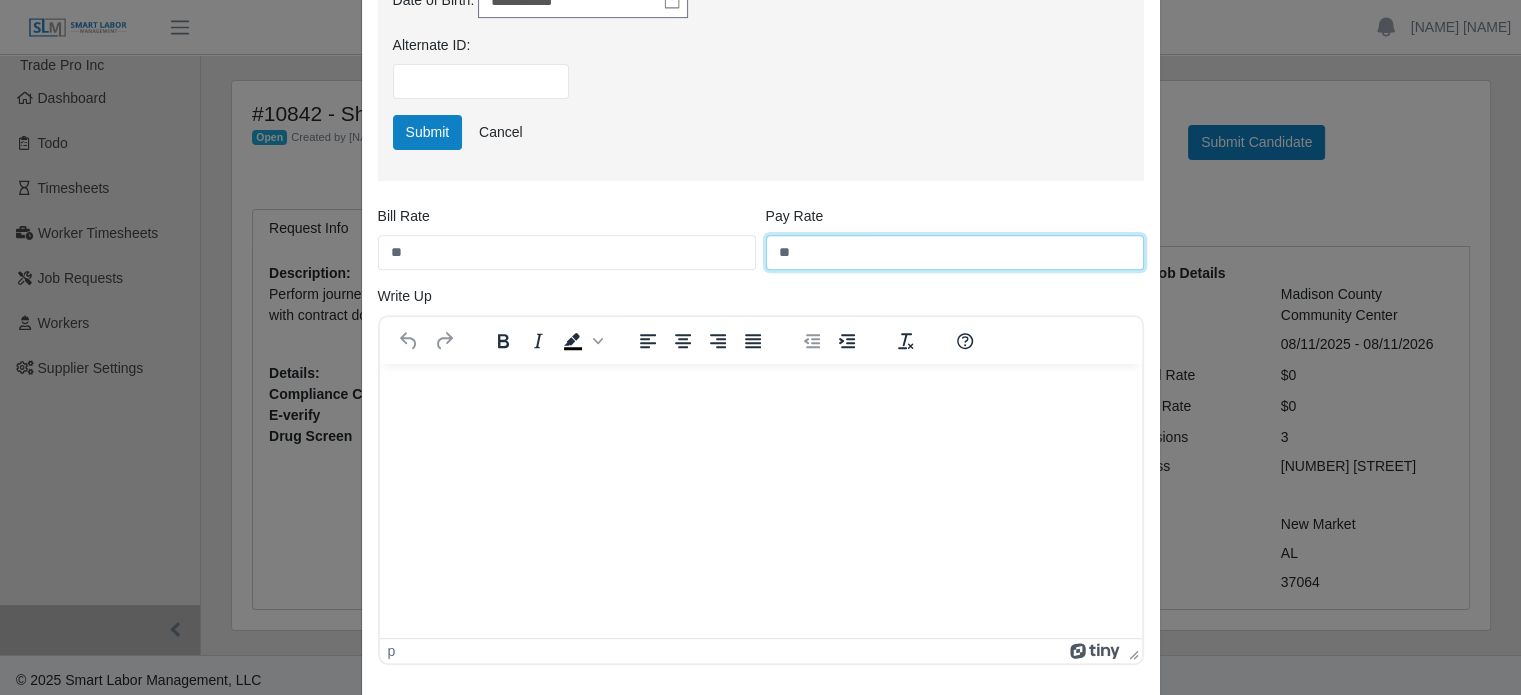 type on "**" 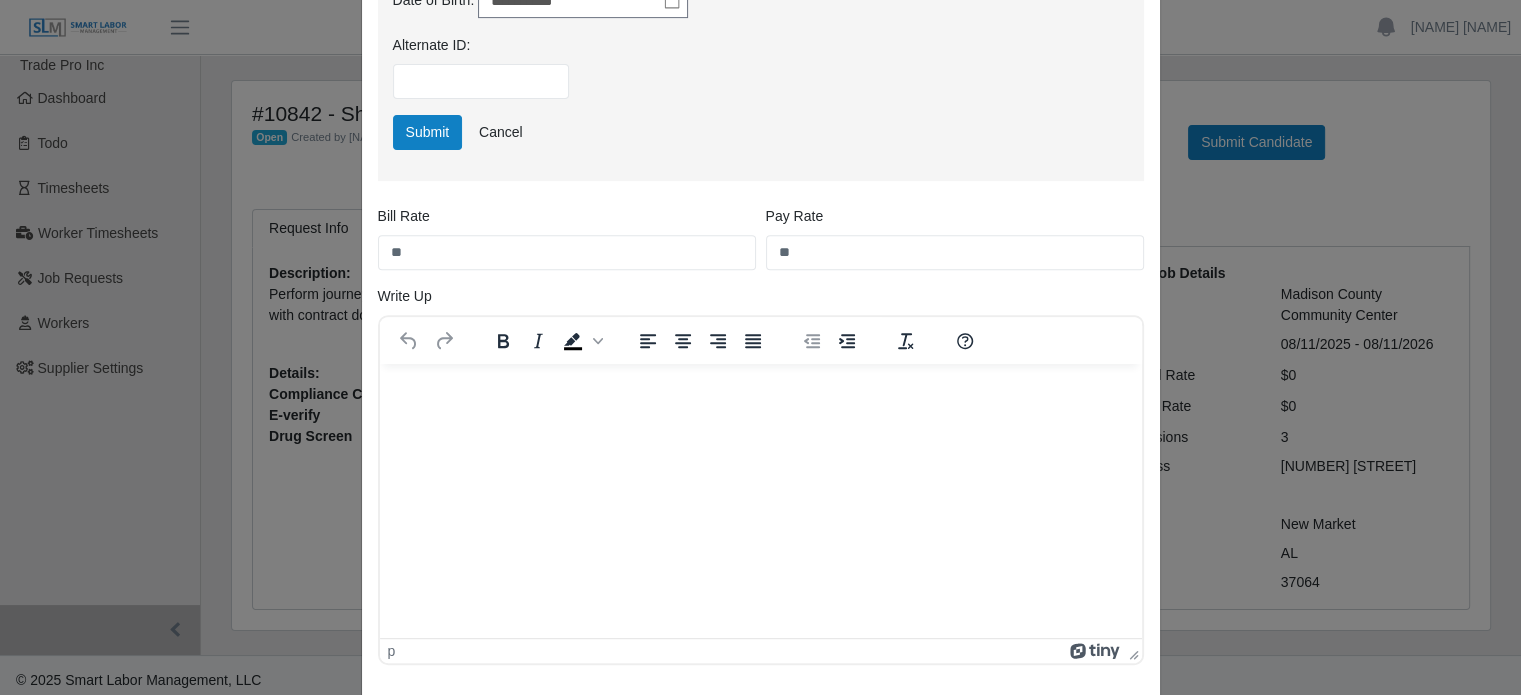 click at bounding box center [760, 391] 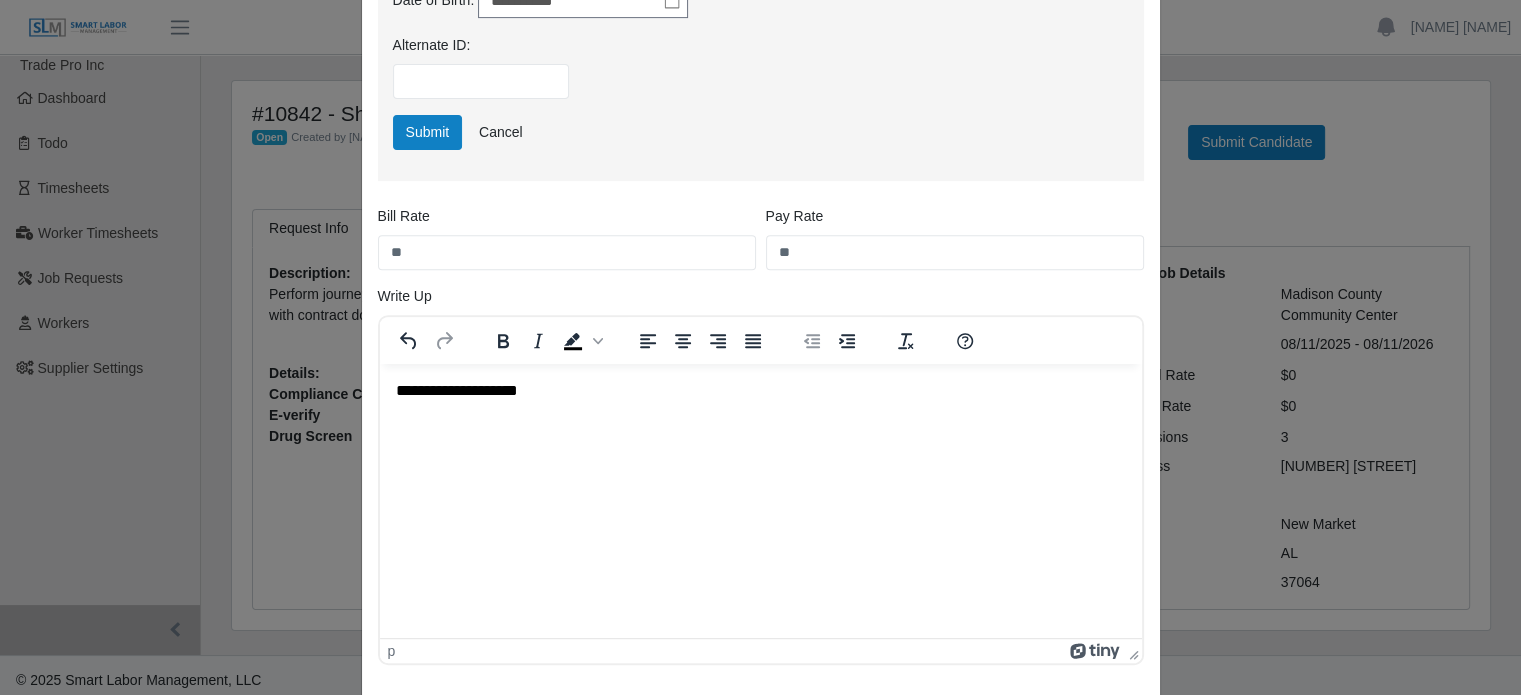 click on "**********" at bounding box center [760, 391] 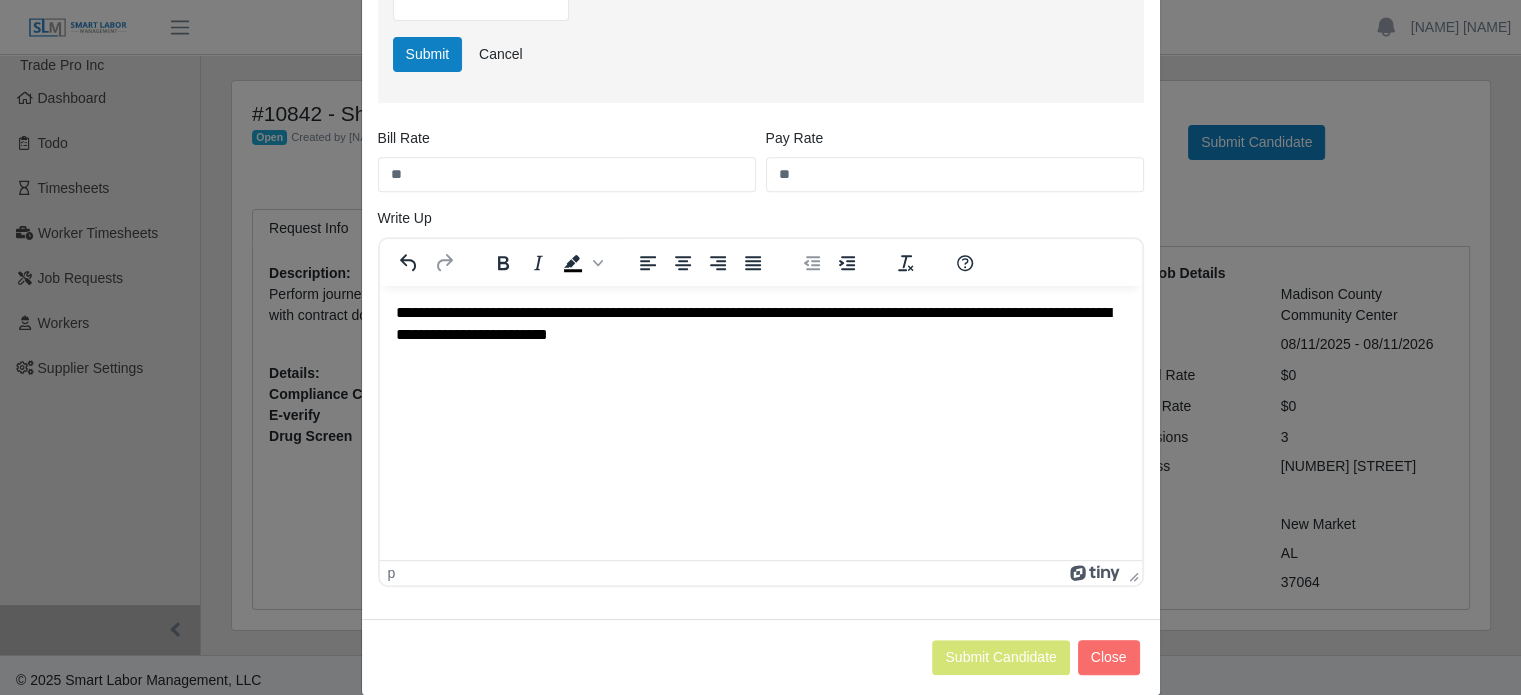 scroll, scrollTop: 906, scrollLeft: 0, axis: vertical 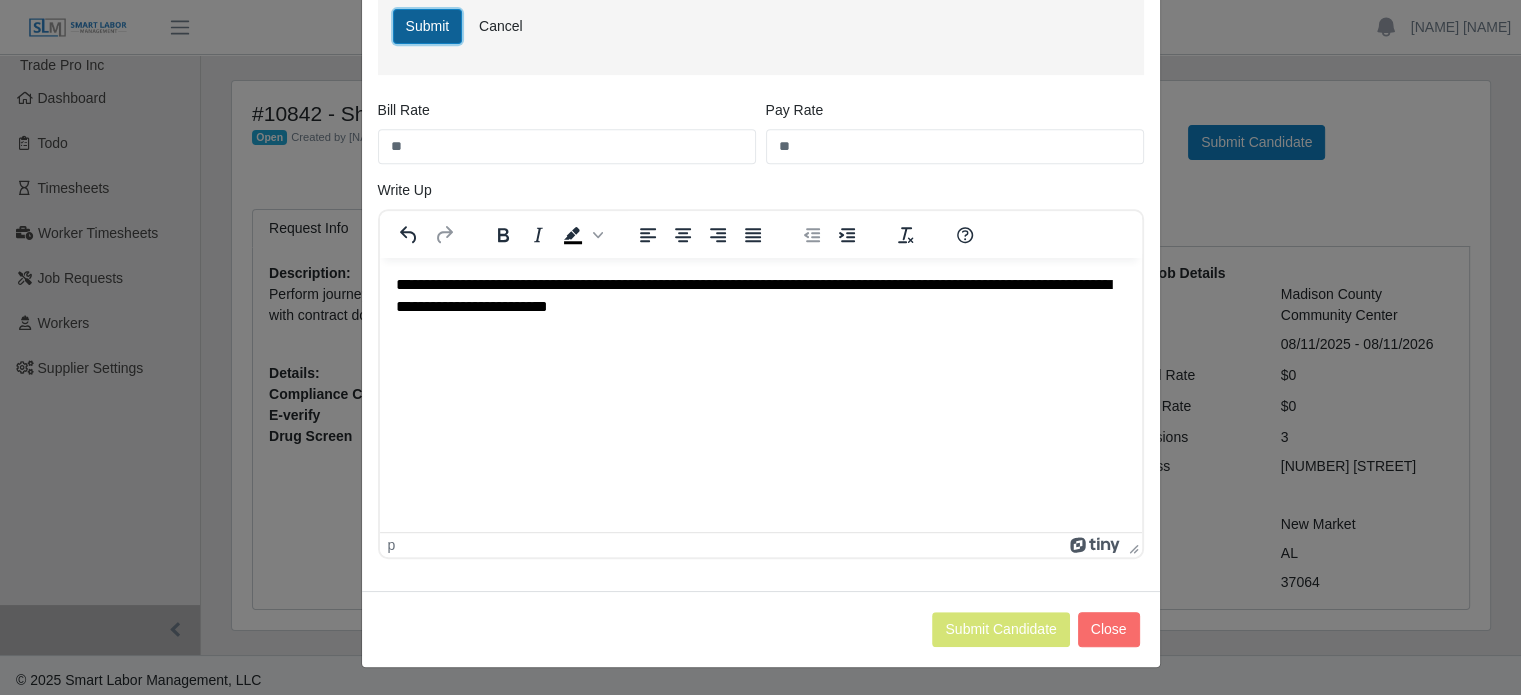 click on "Submit" at bounding box center [428, 26] 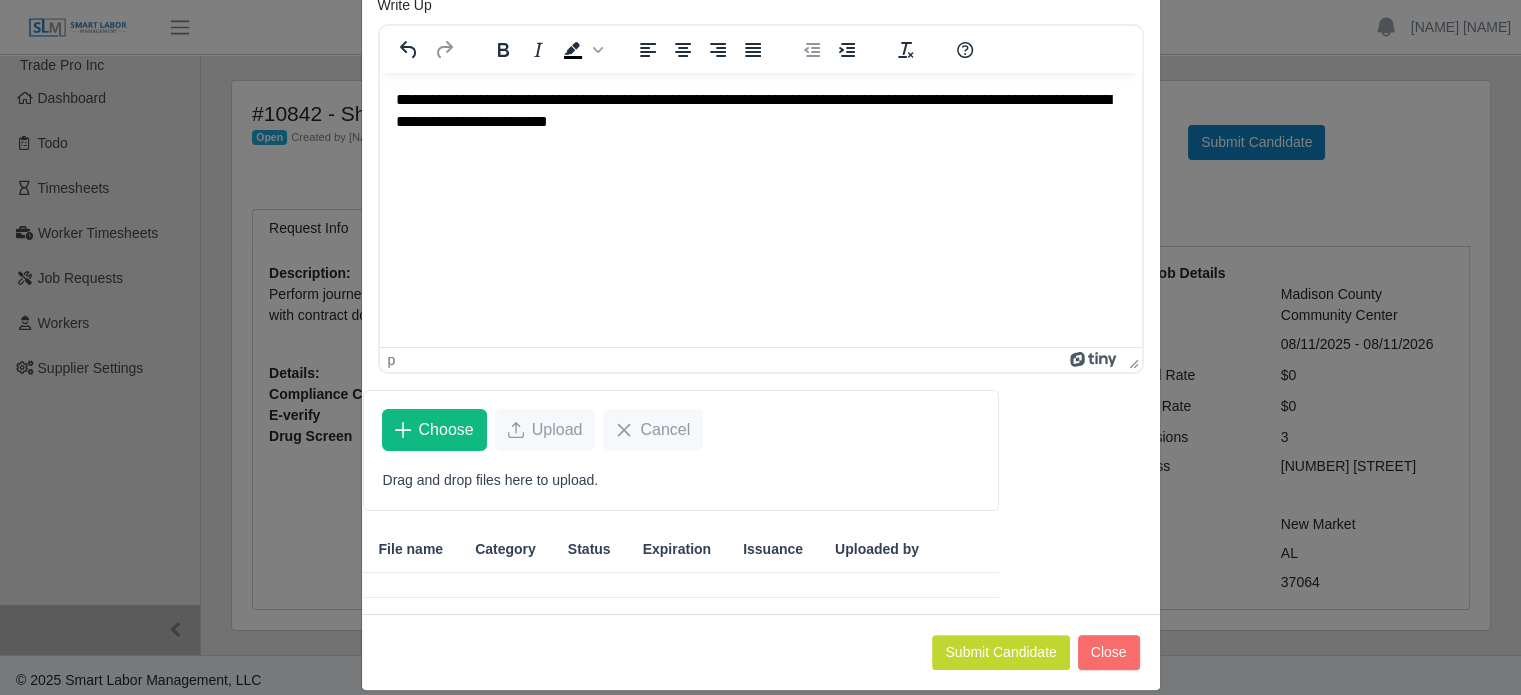 scroll, scrollTop: 354, scrollLeft: 0, axis: vertical 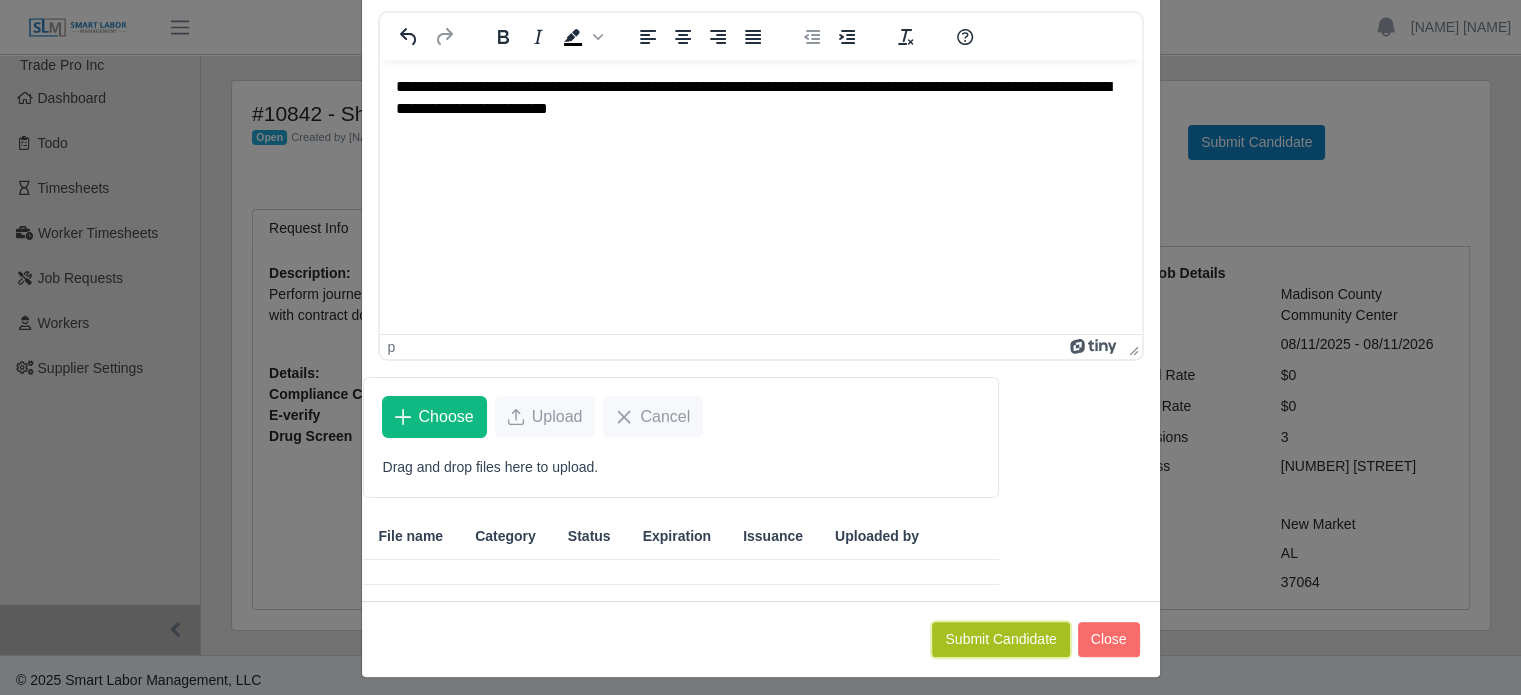 click on "Submit Candidate" 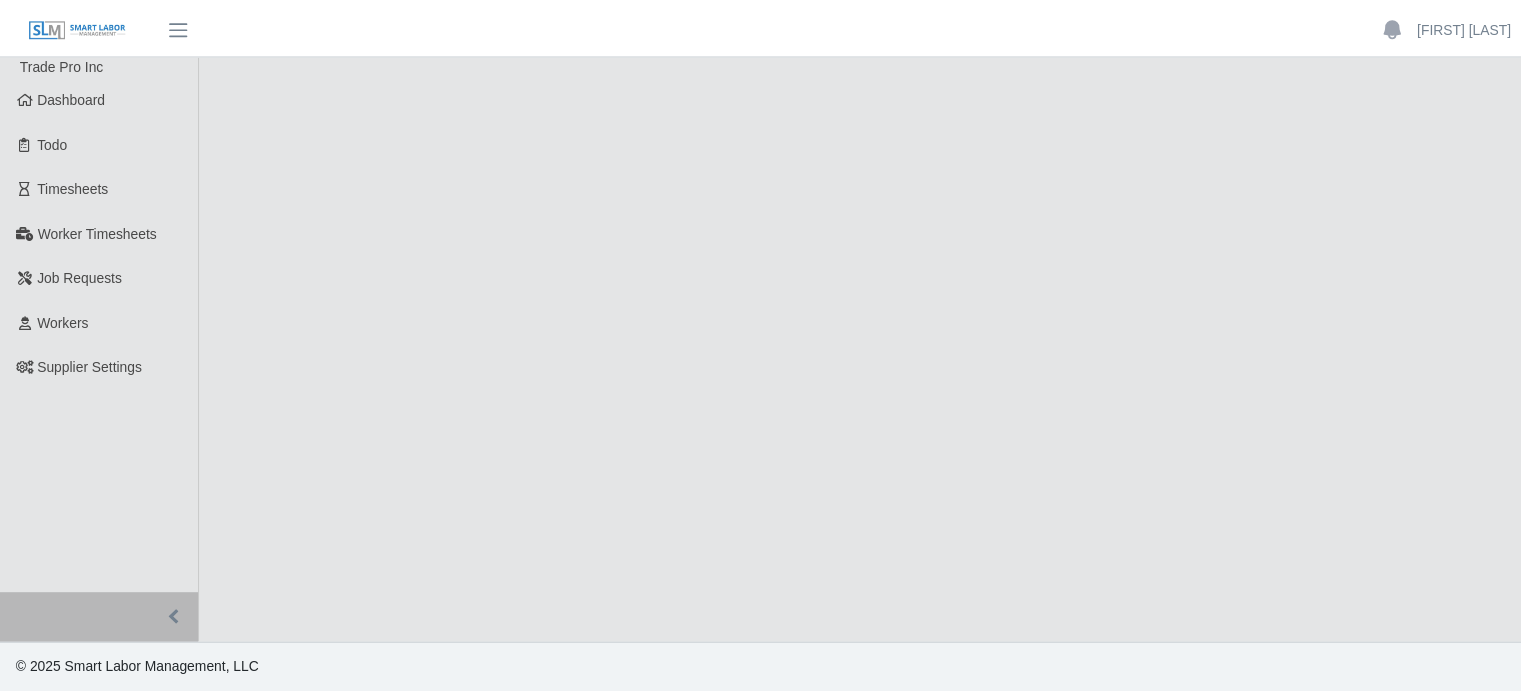 scroll, scrollTop: 0, scrollLeft: 0, axis: both 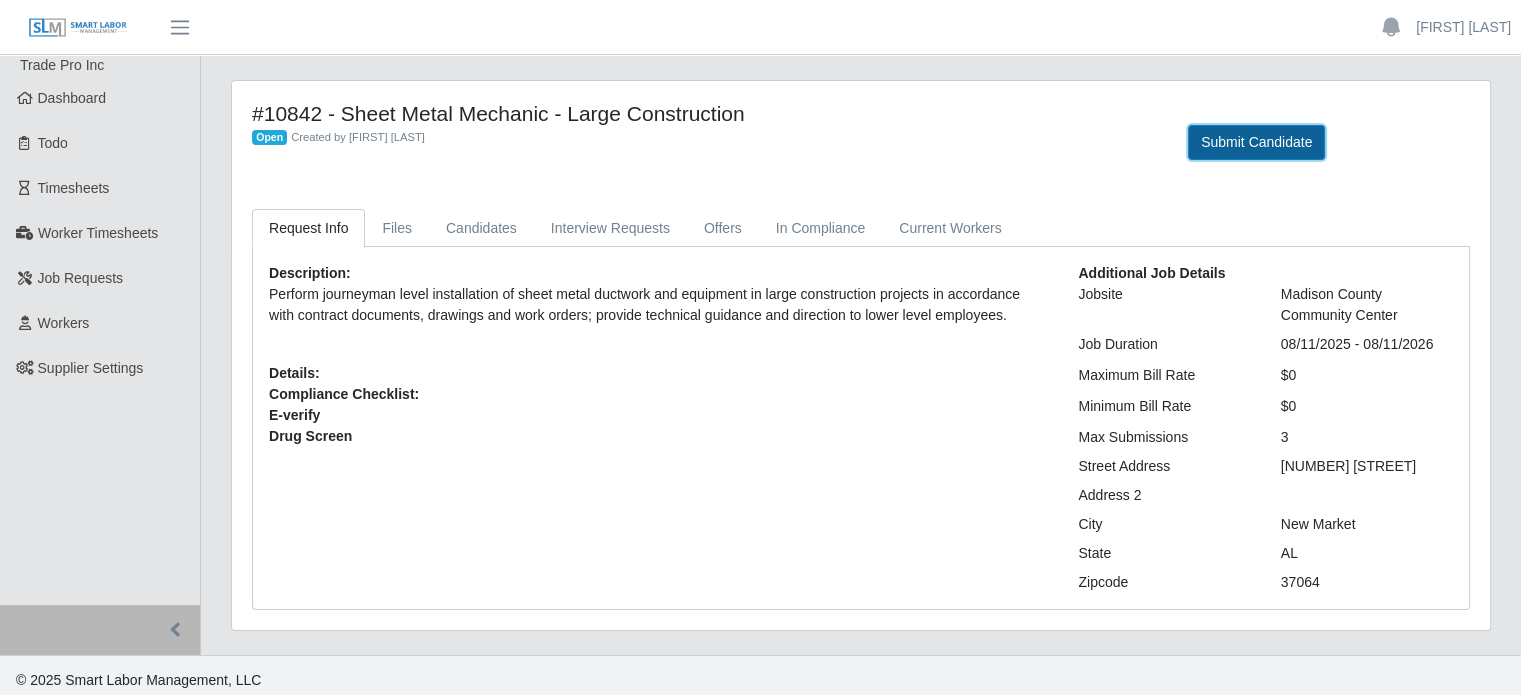 click on "Submit Candidate" at bounding box center (1256, 142) 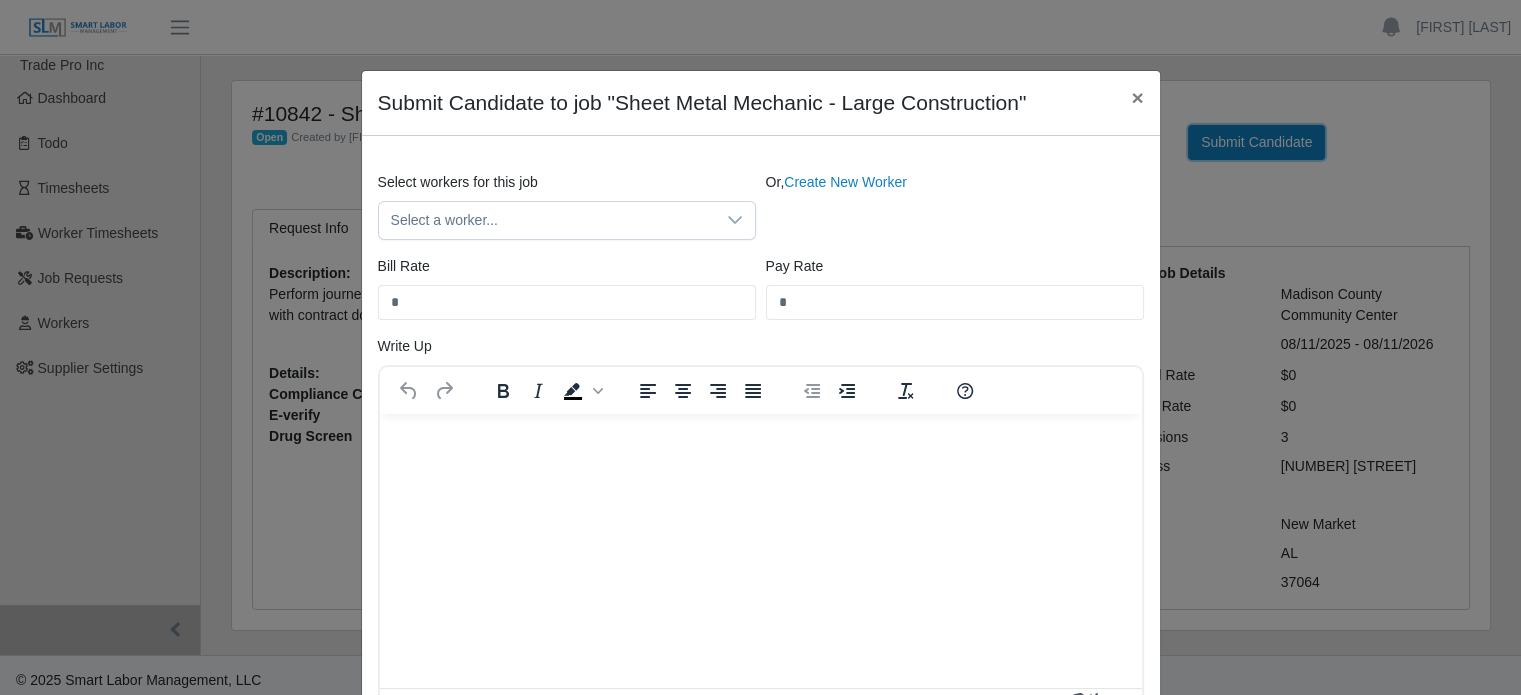 scroll, scrollTop: 0, scrollLeft: 0, axis: both 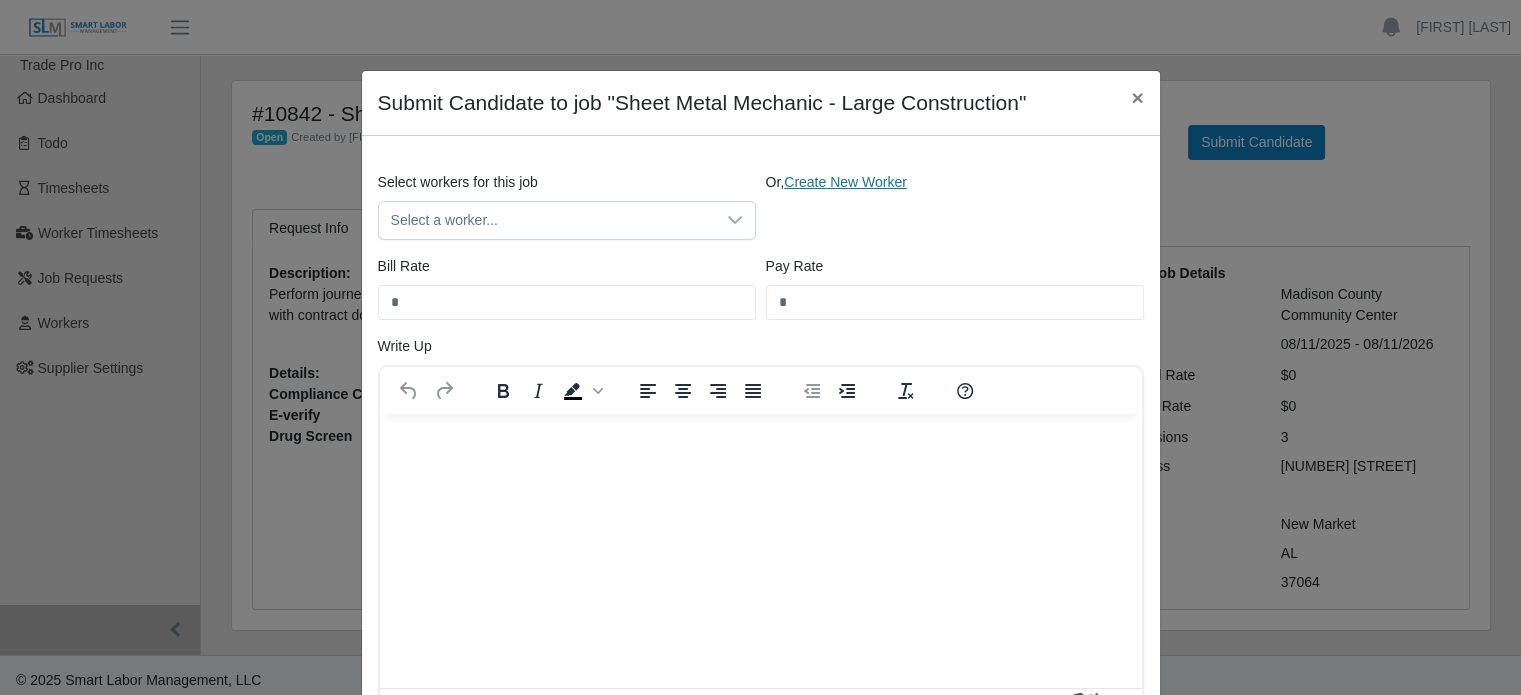 click on "Create New Worker" at bounding box center [845, 182] 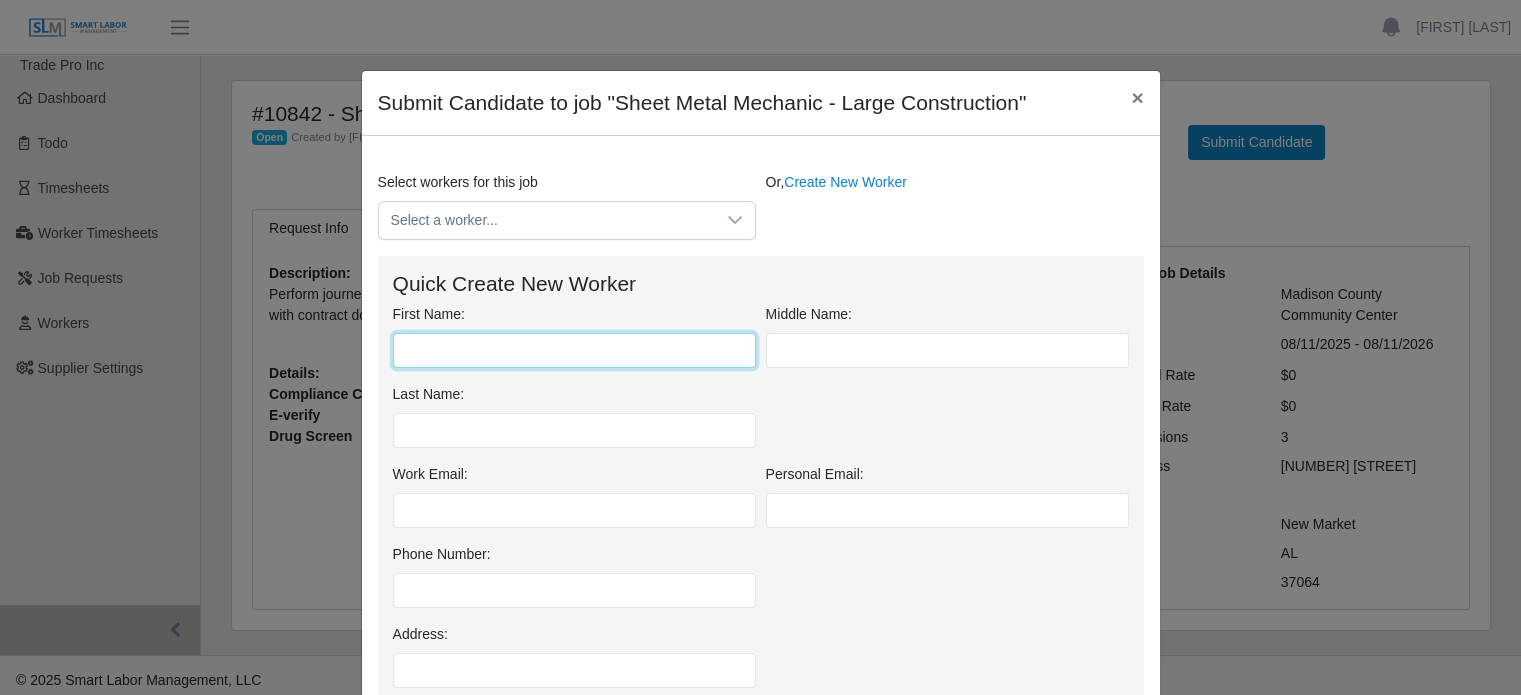 click on "First Name:" at bounding box center (574, 350) 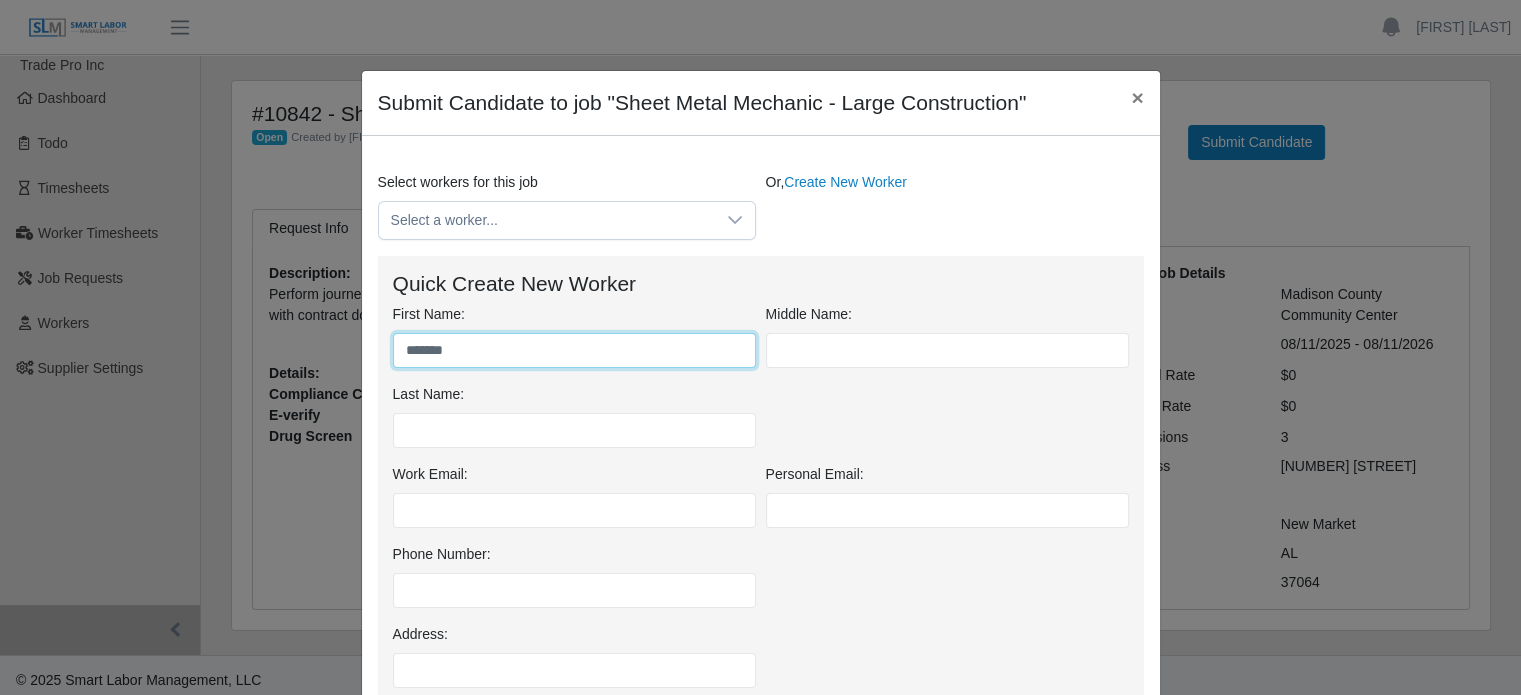 type on "*******" 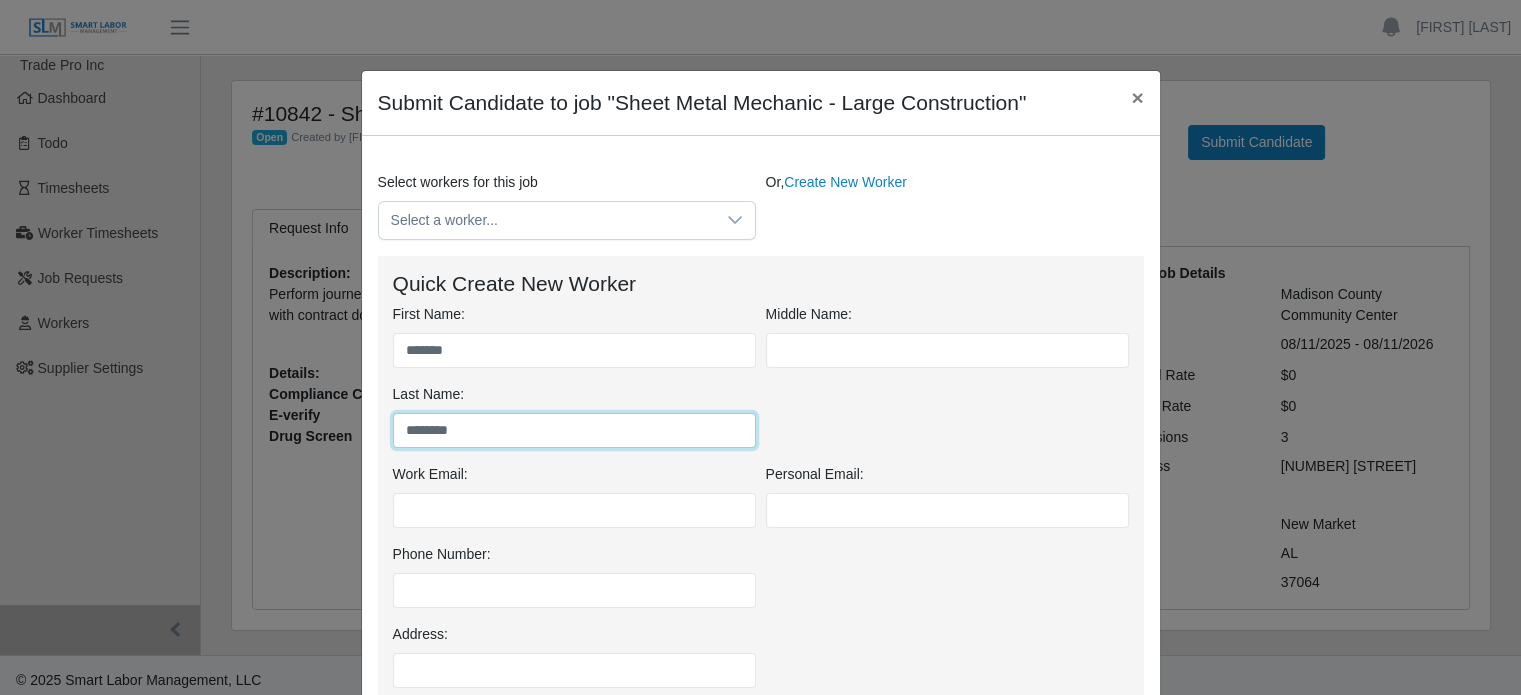 type on "********" 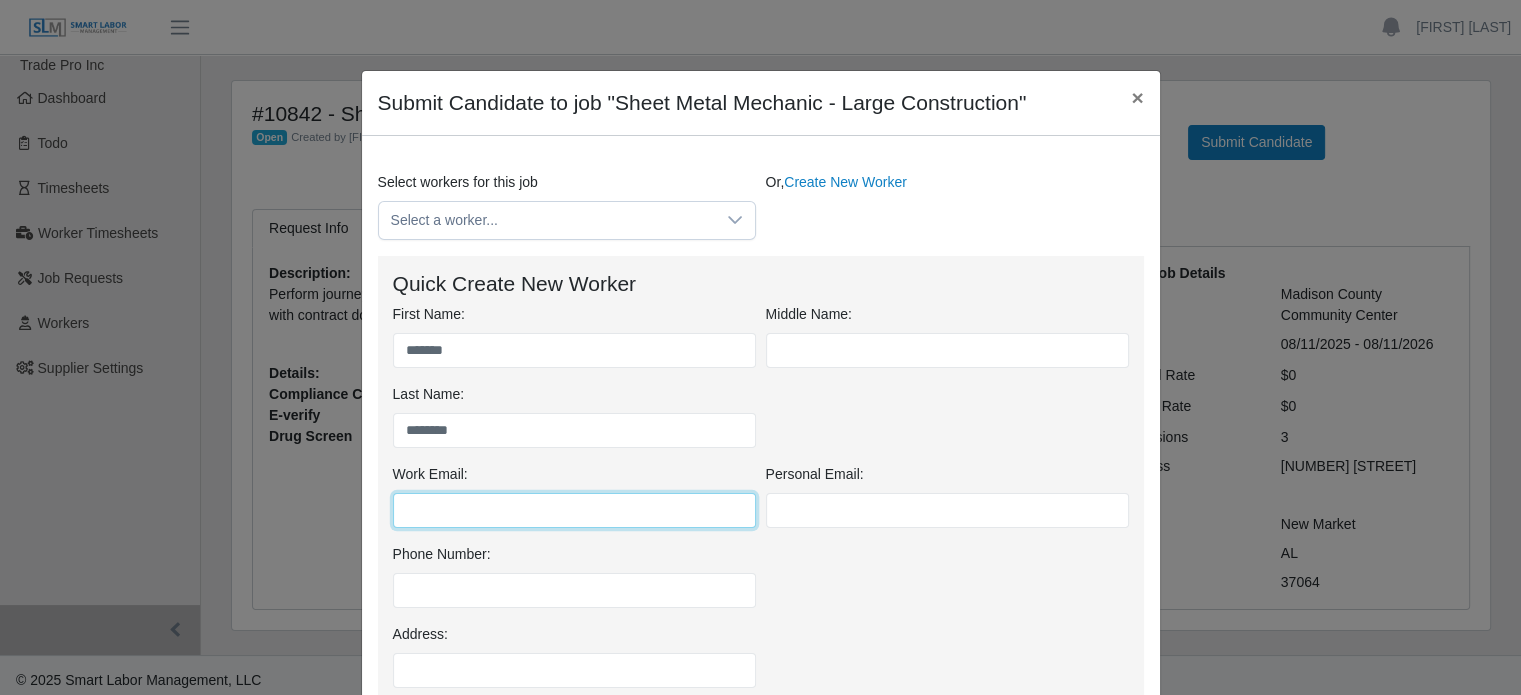 paste on "**********" 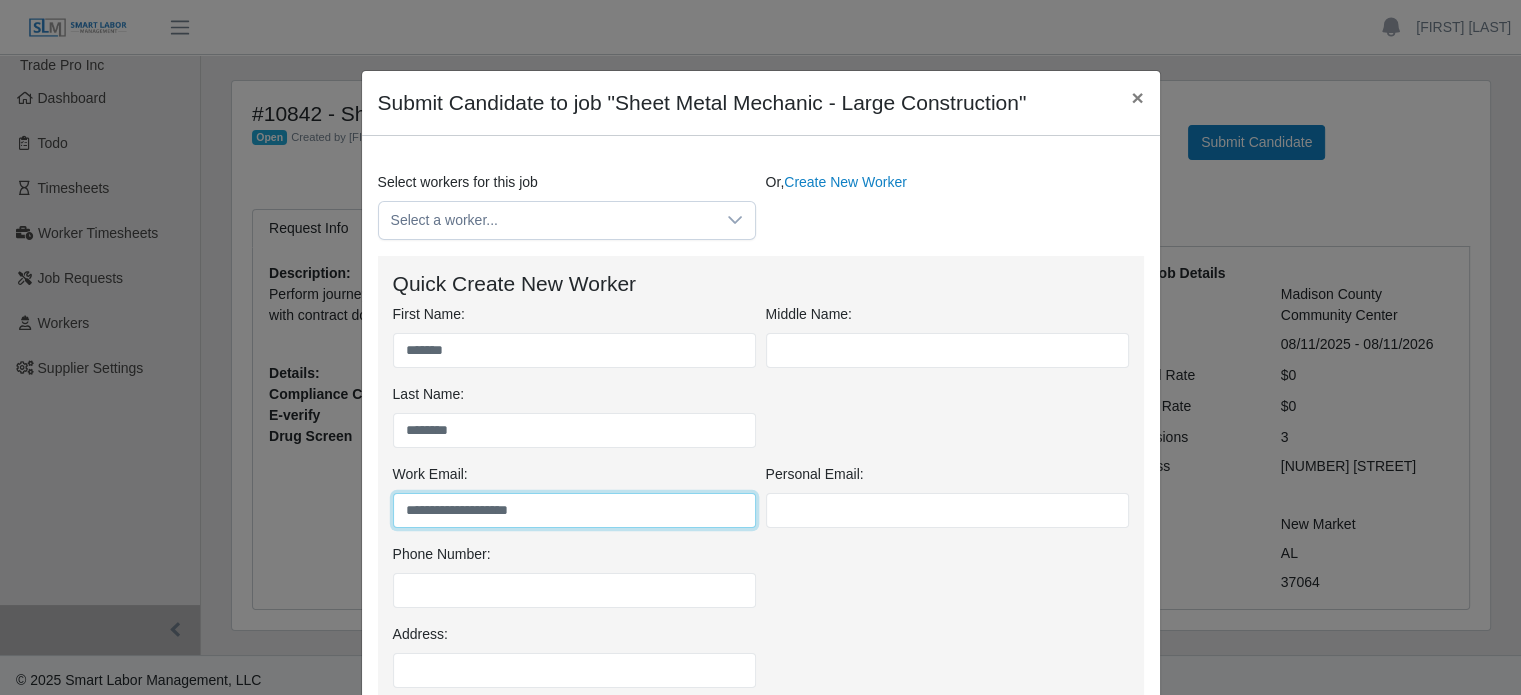 type on "**********" 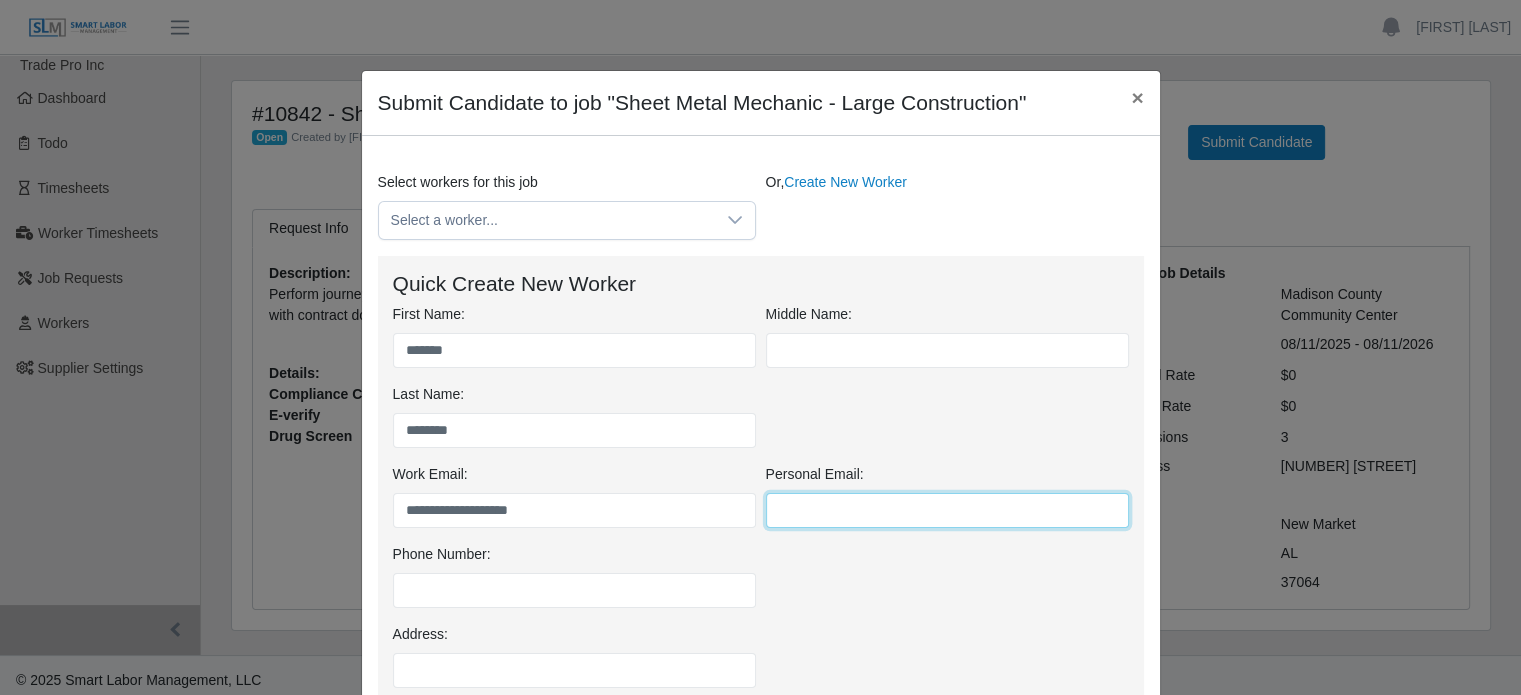 click on "Personal Email:" at bounding box center (947, 510) 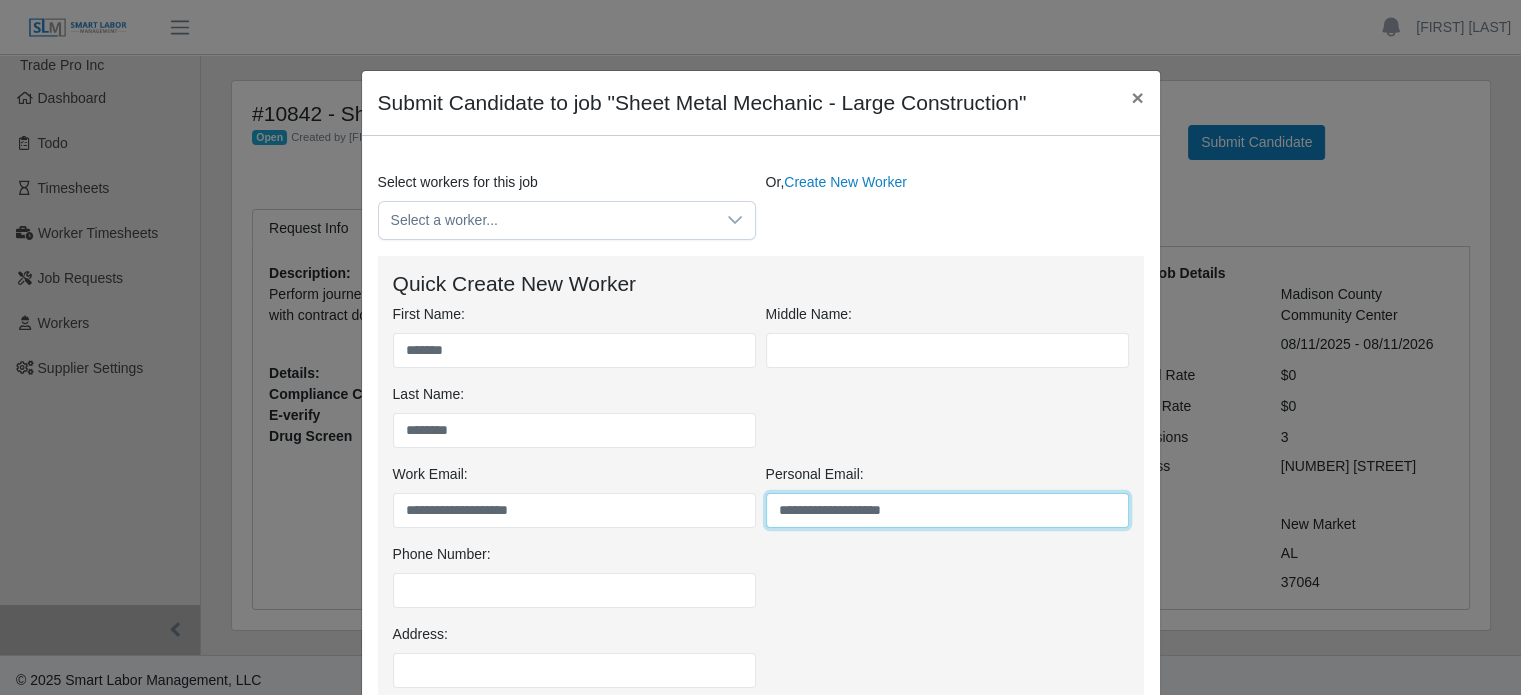 type on "**********" 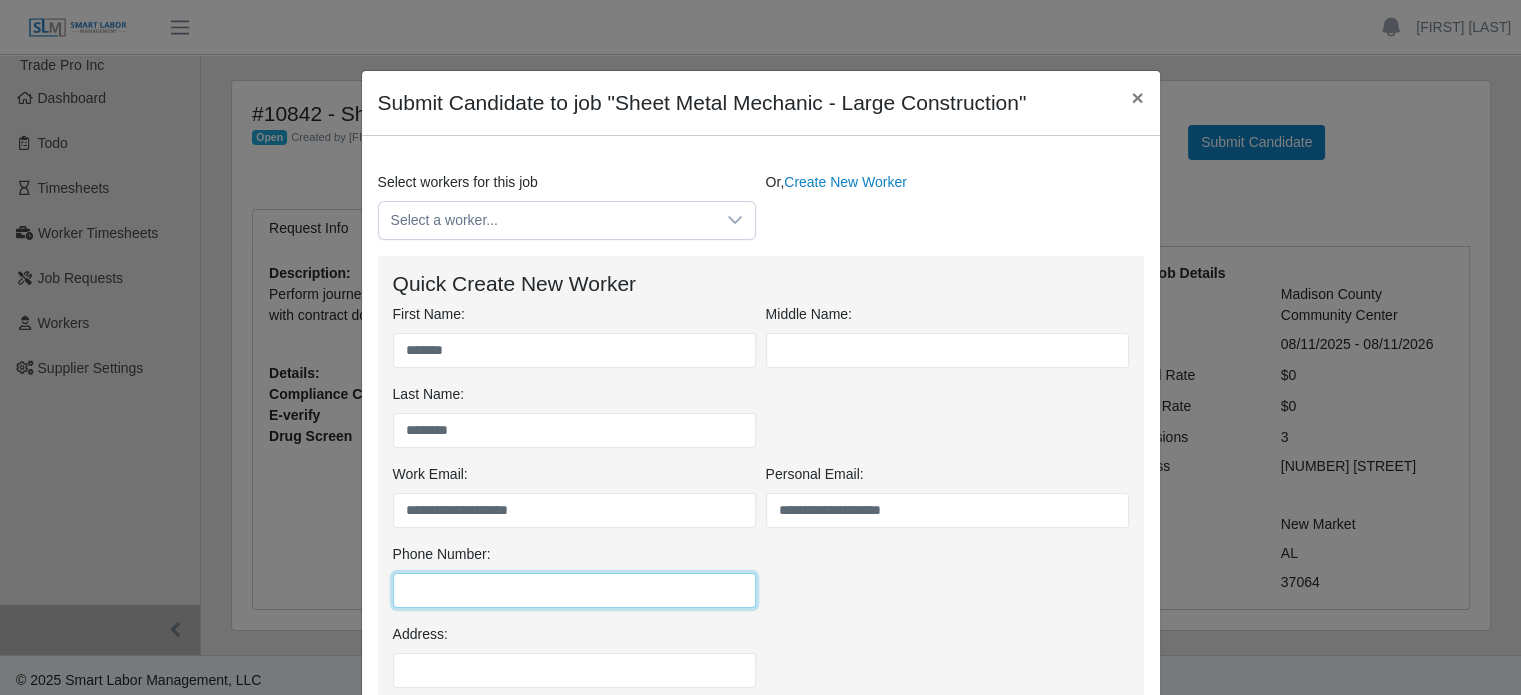 click on "Phone Number:" at bounding box center (574, 590) 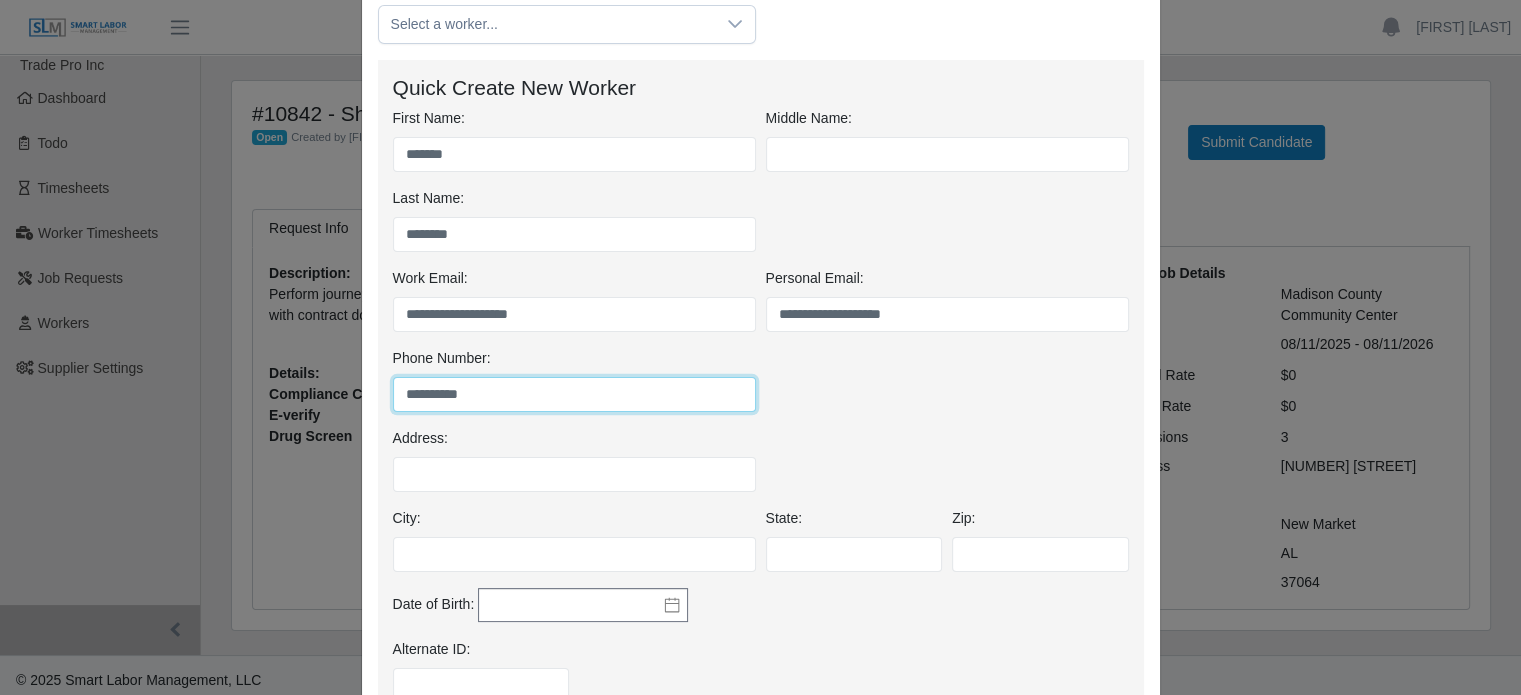 scroll, scrollTop: 200, scrollLeft: 0, axis: vertical 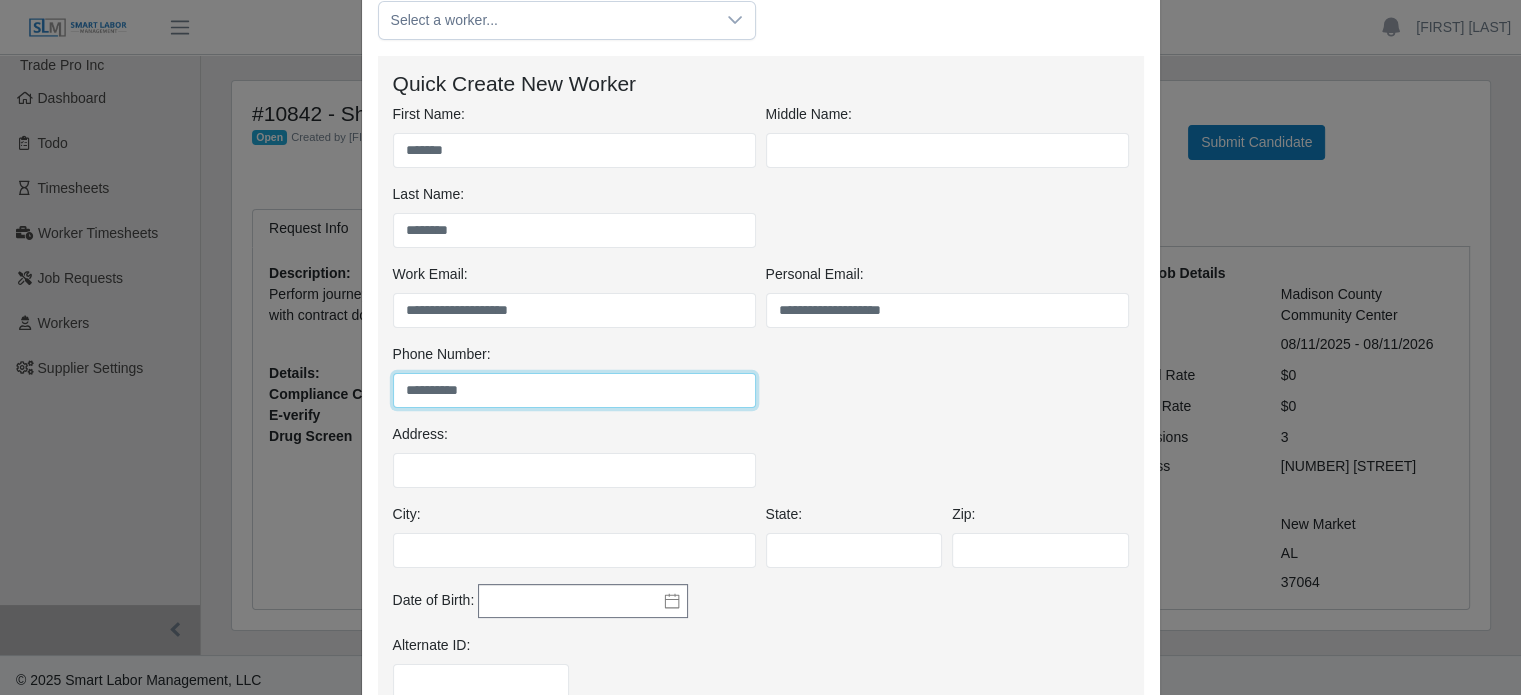 type on "**********" 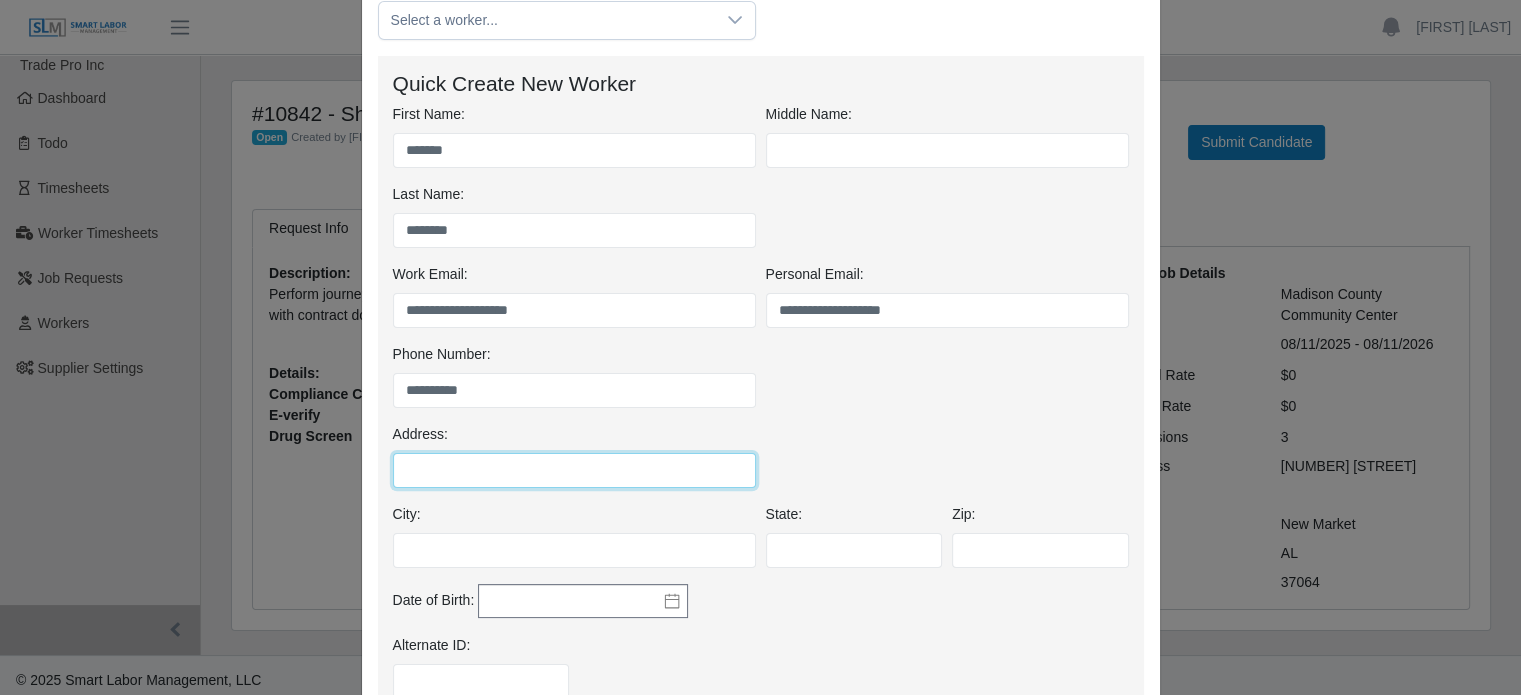 click on "Address:" at bounding box center [574, 470] 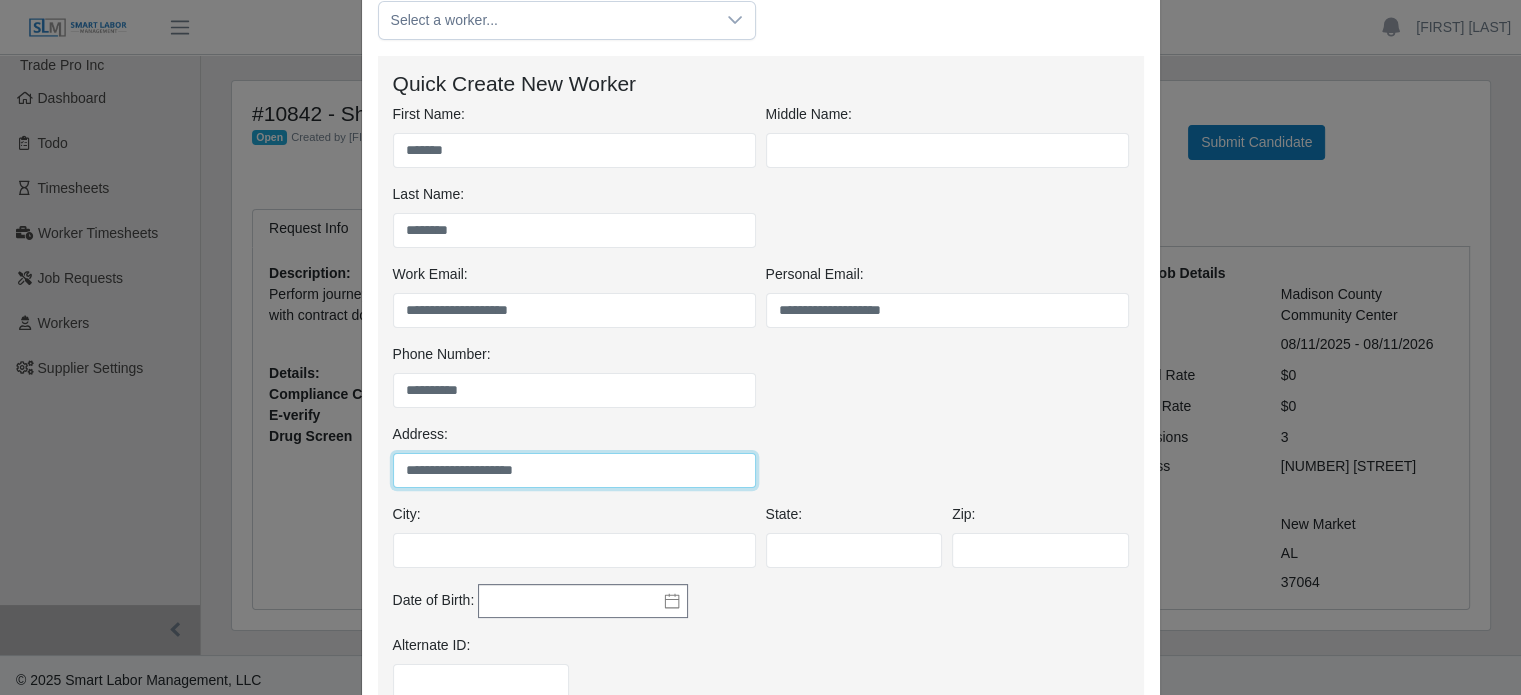 type on "**********" 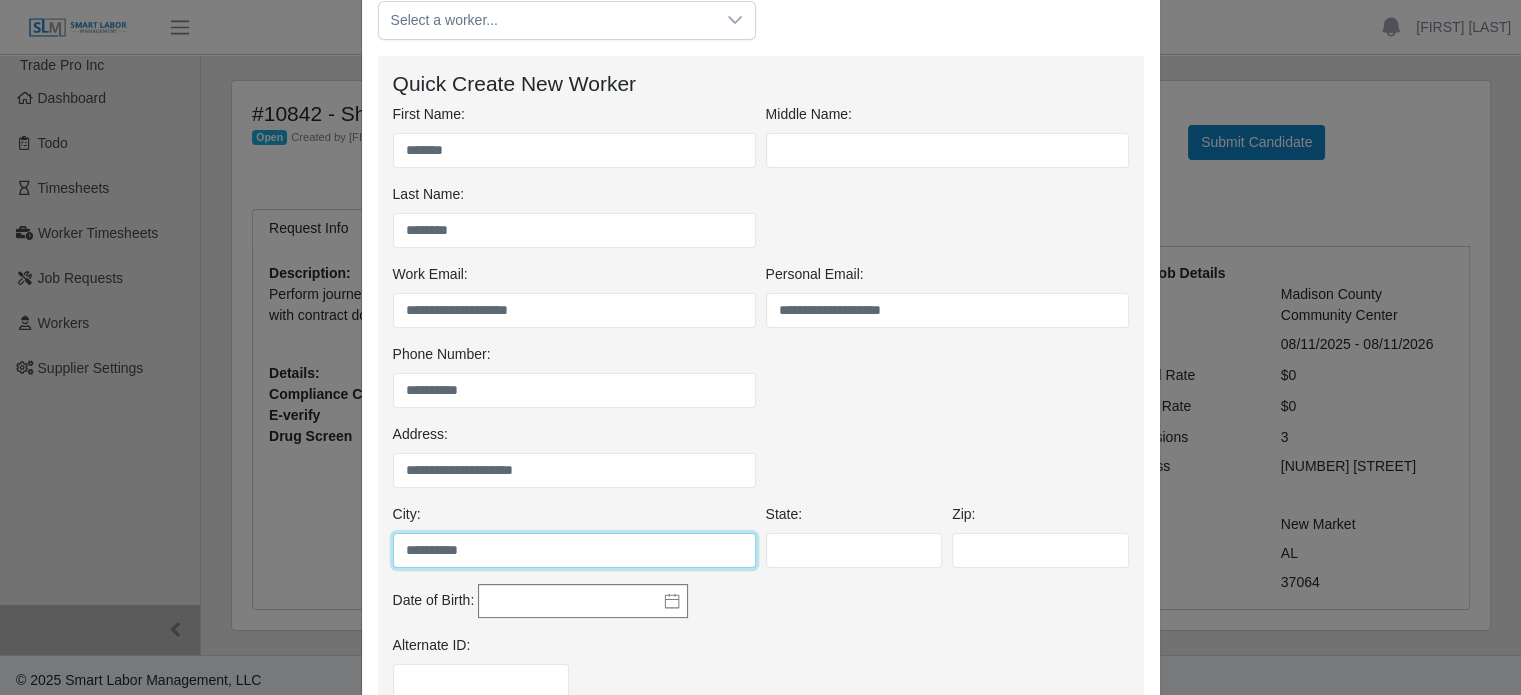 type on "**********" 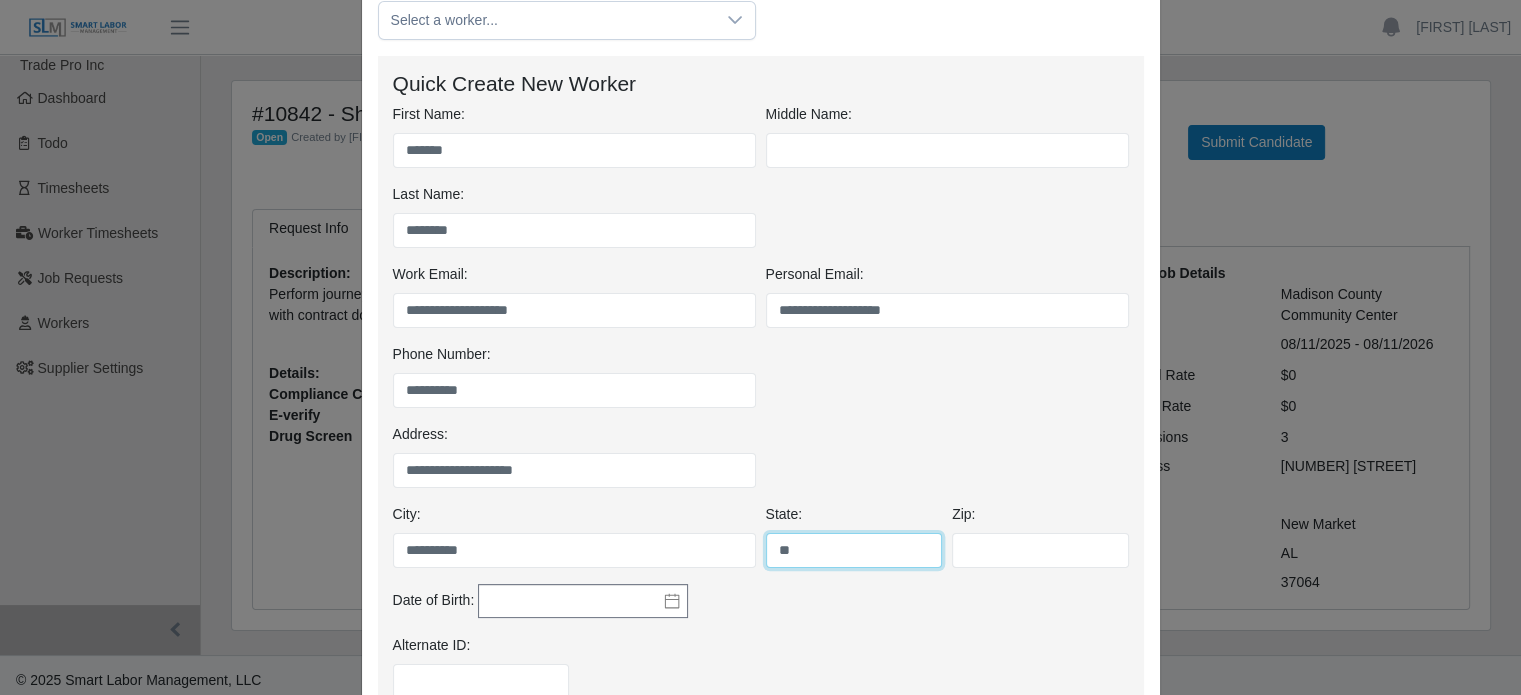 type on "**" 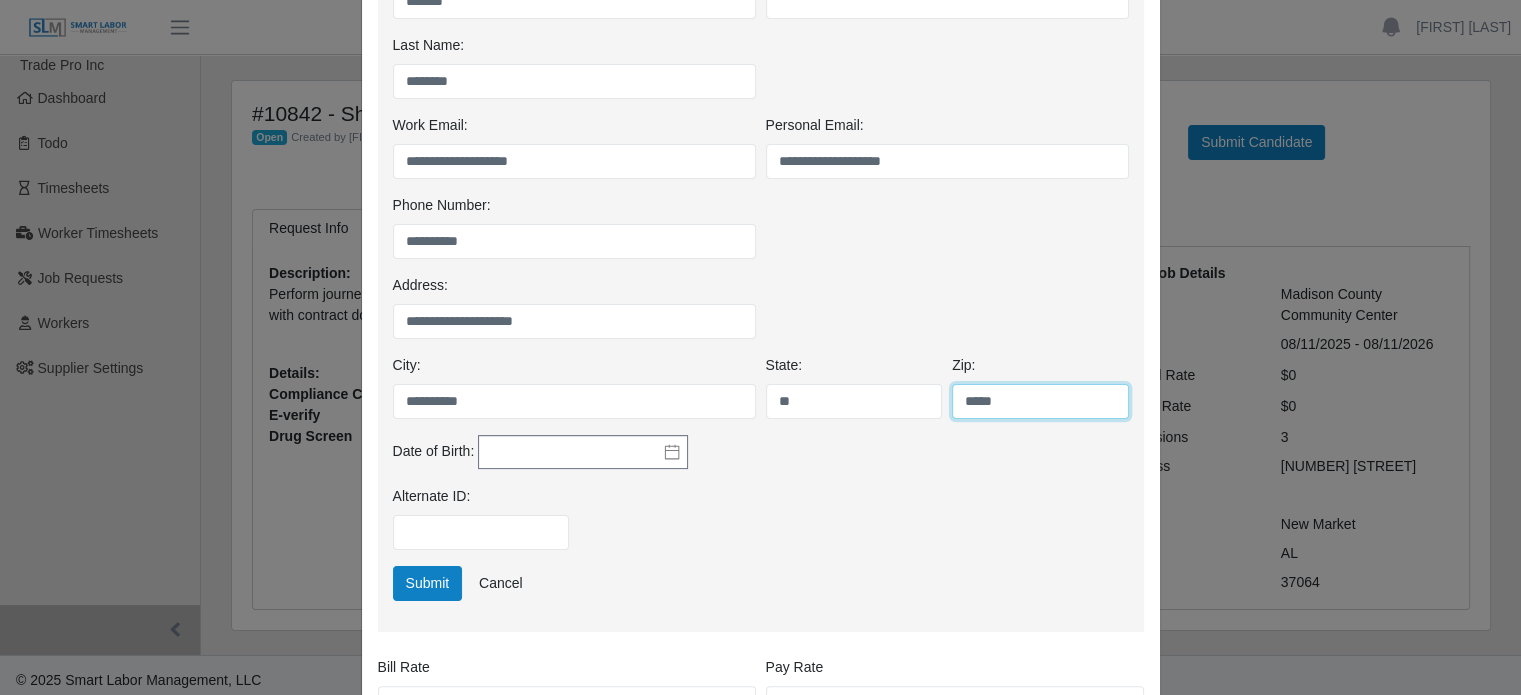 scroll, scrollTop: 400, scrollLeft: 0, axis: vertical 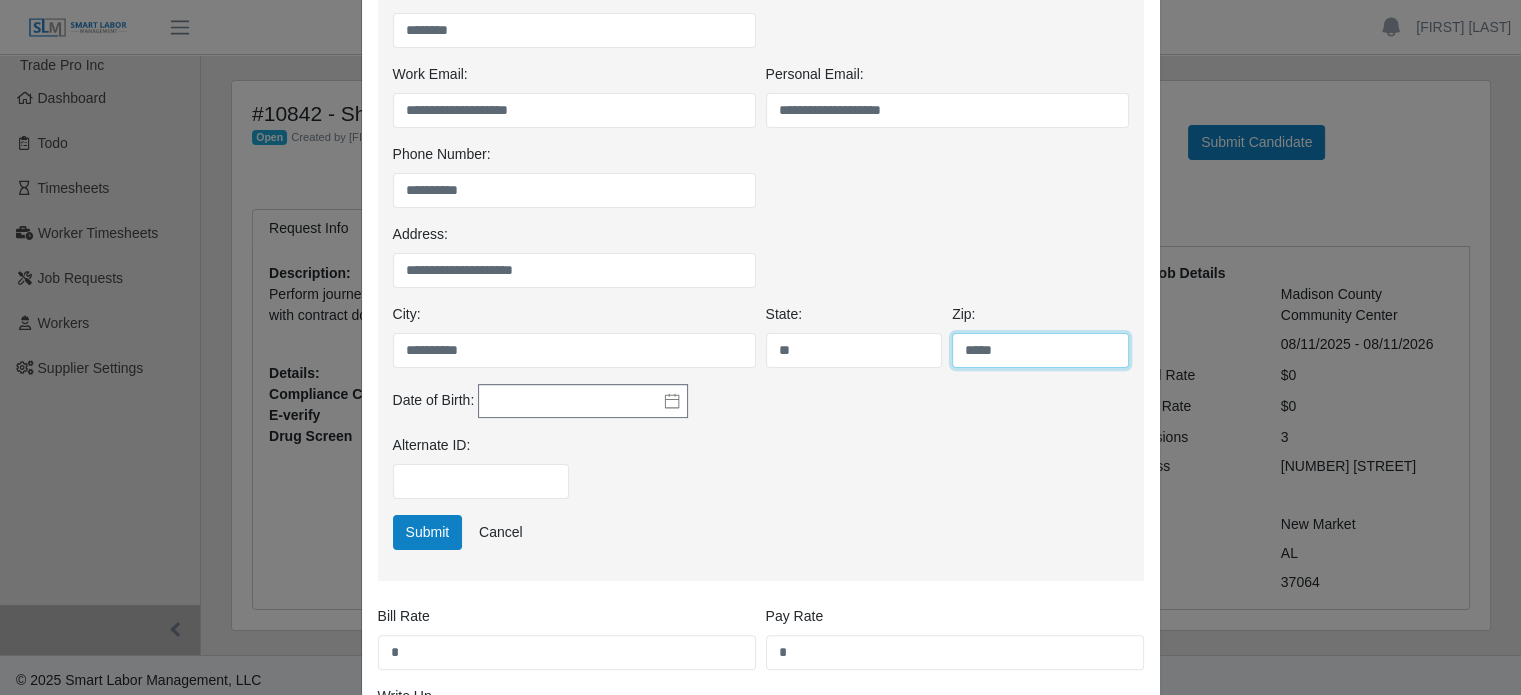 type on "*****" 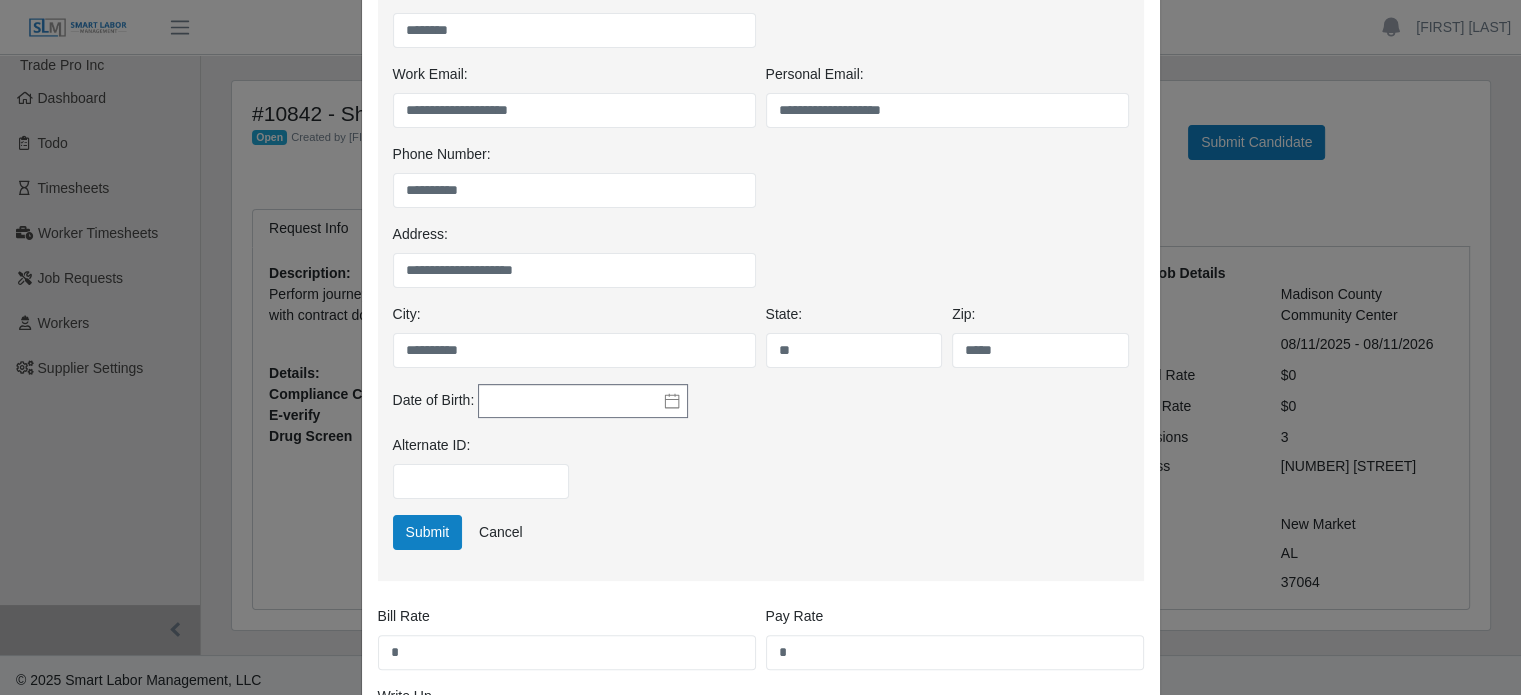 click 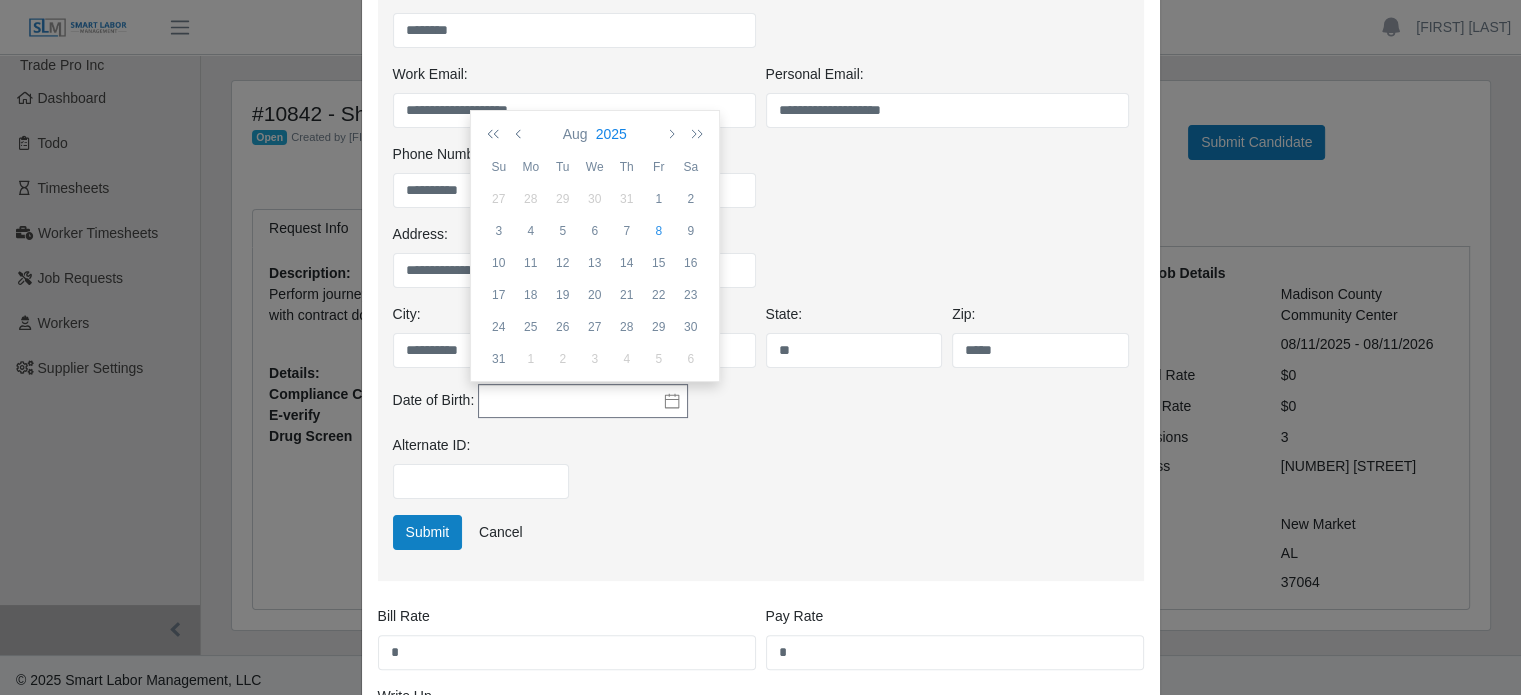 click on "2025" 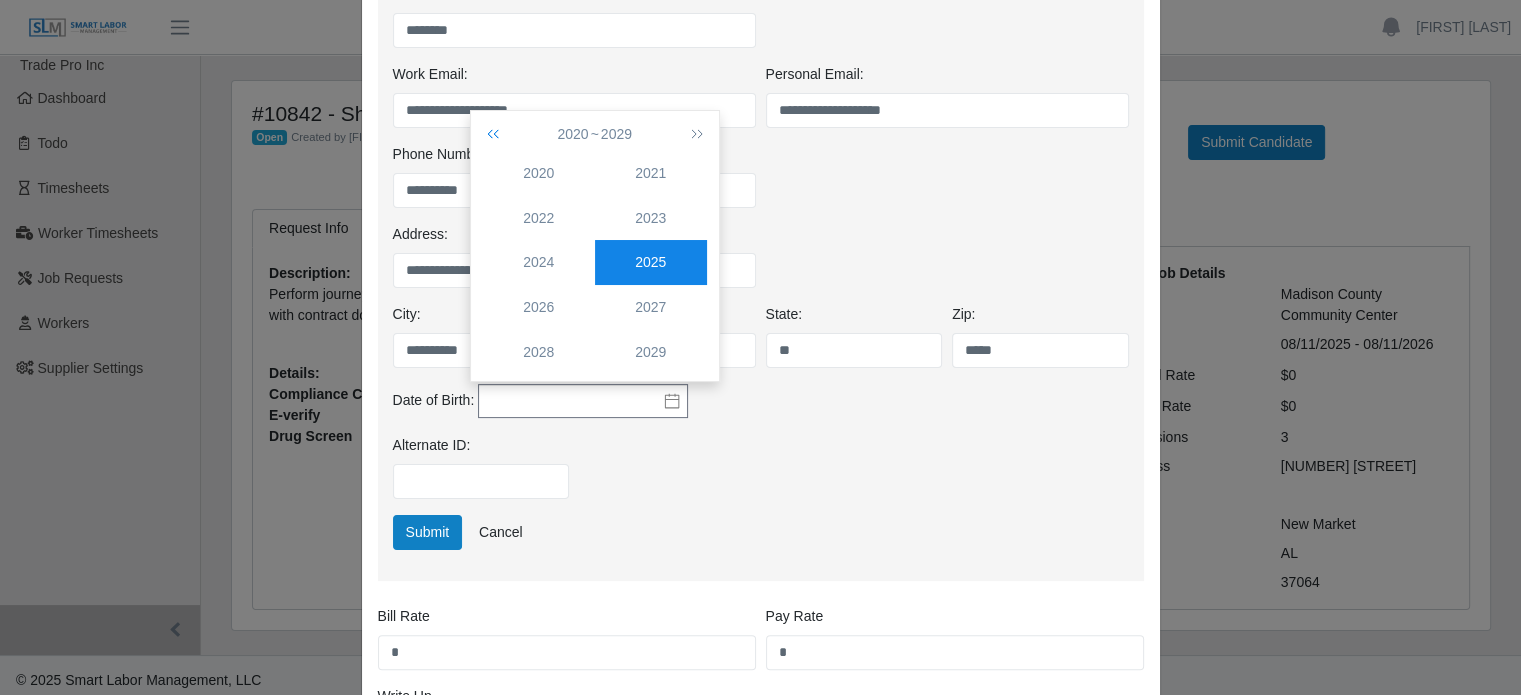 click at bounding box center (497, 134) 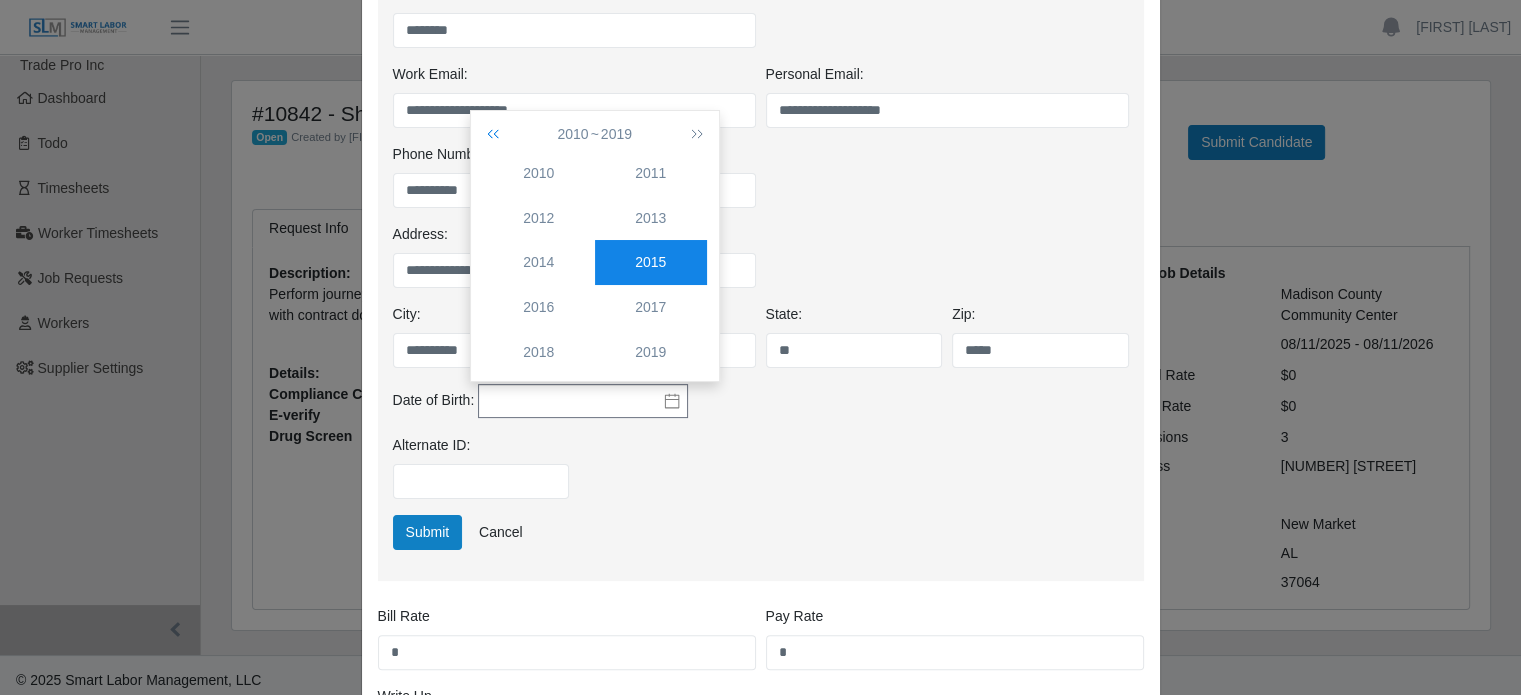 click at bounding box center [497, 134] 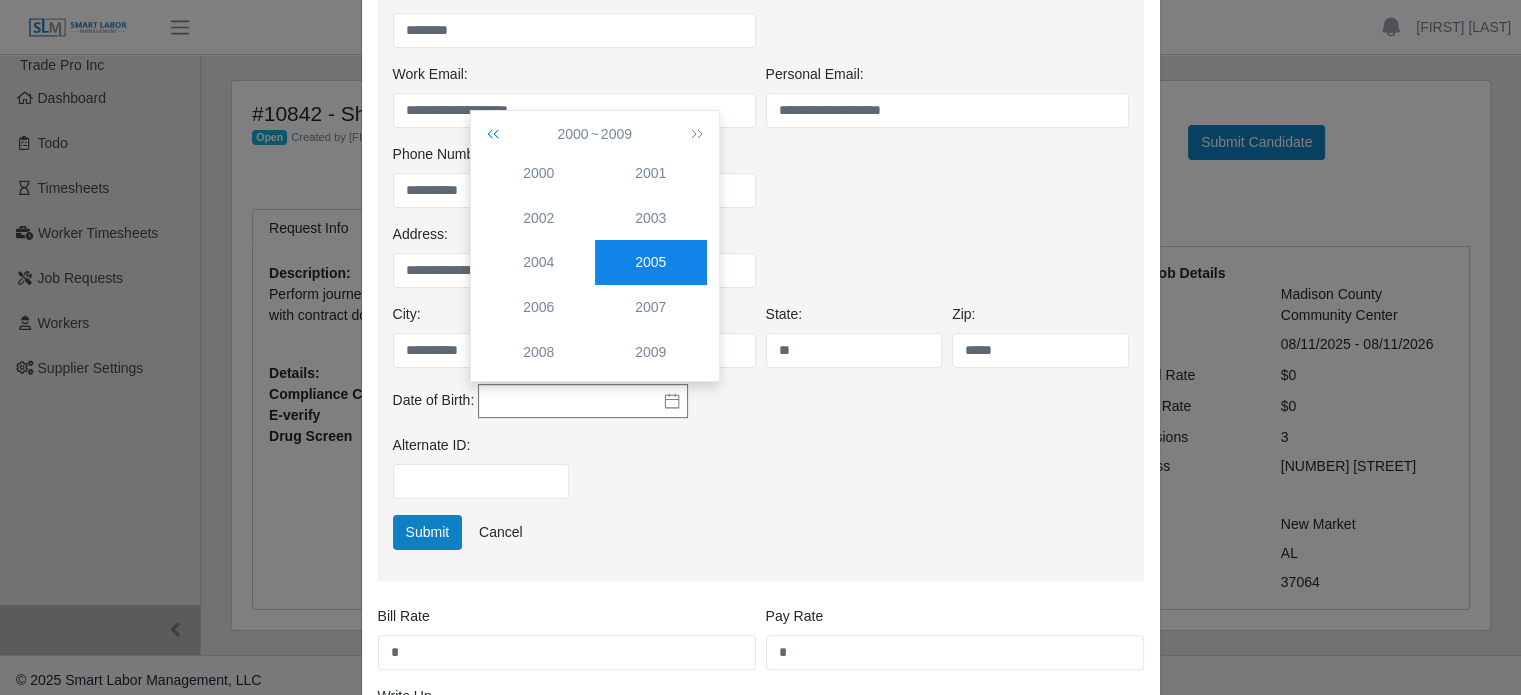 click at bounding box center [497, 134] 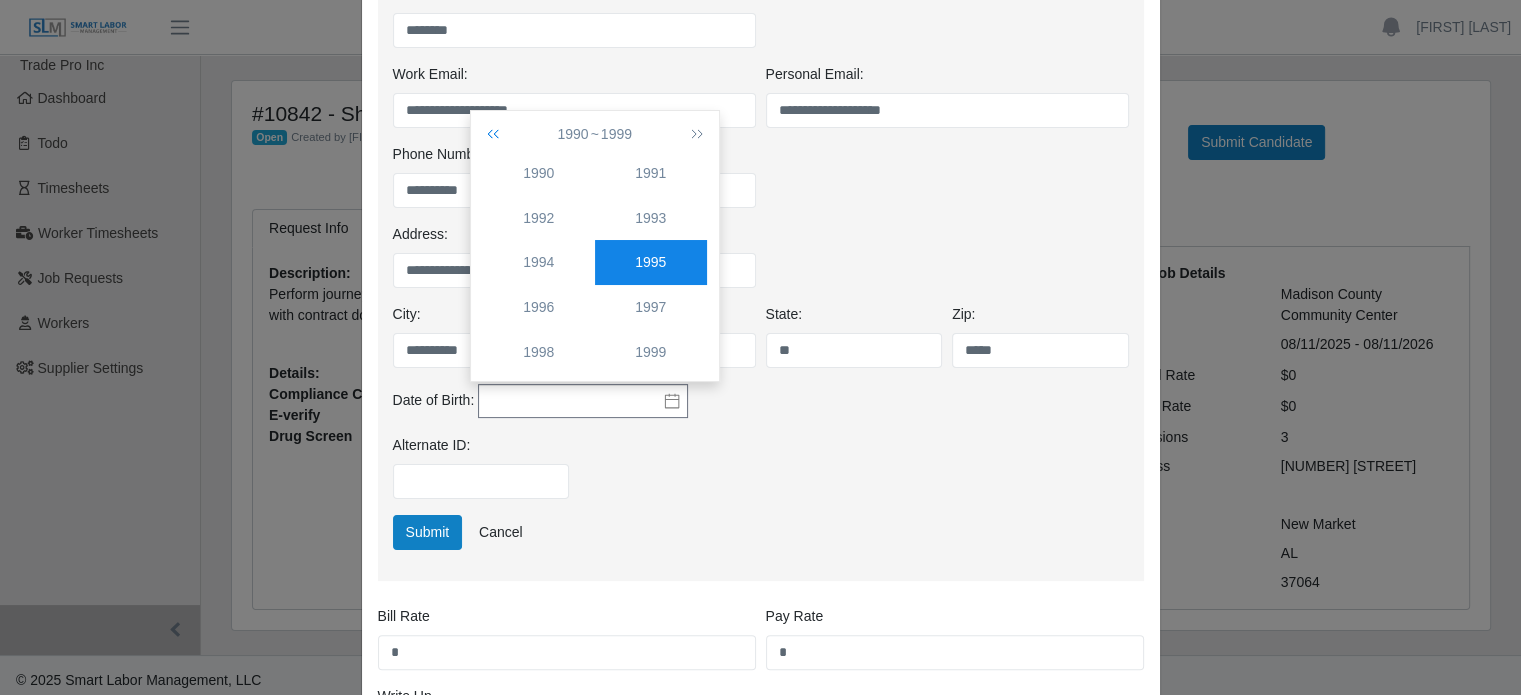 click at bounding box center (497, 134) 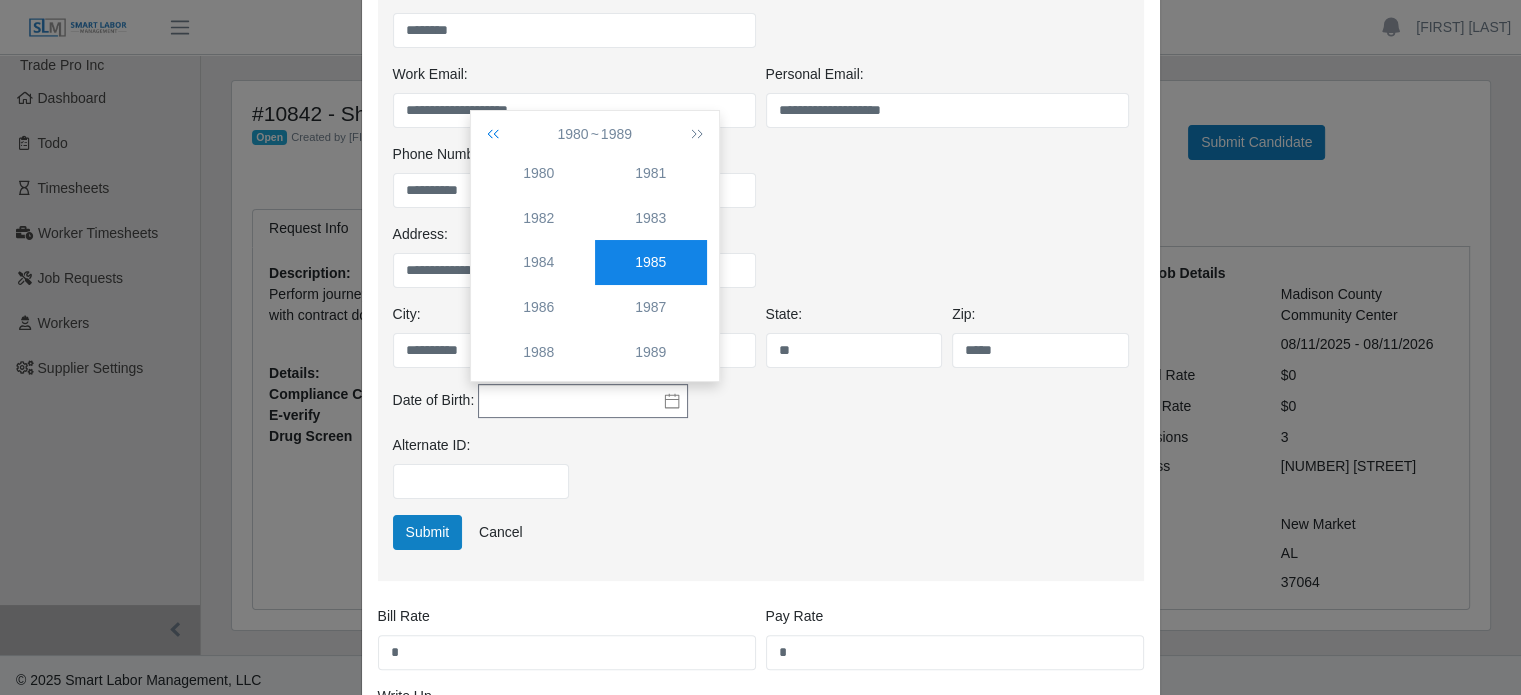 click at bounding box center [497, 134] 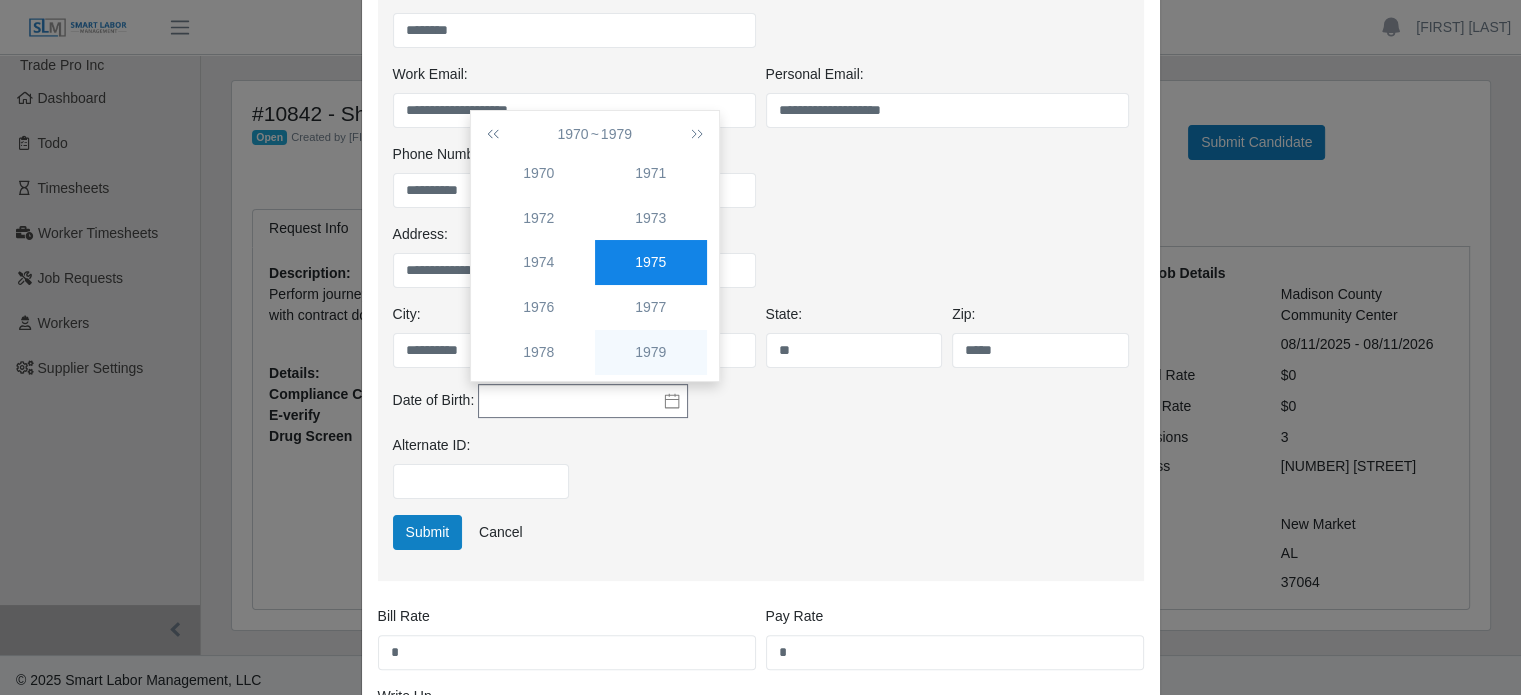 click on "1979" at bounding box center [651, 352] 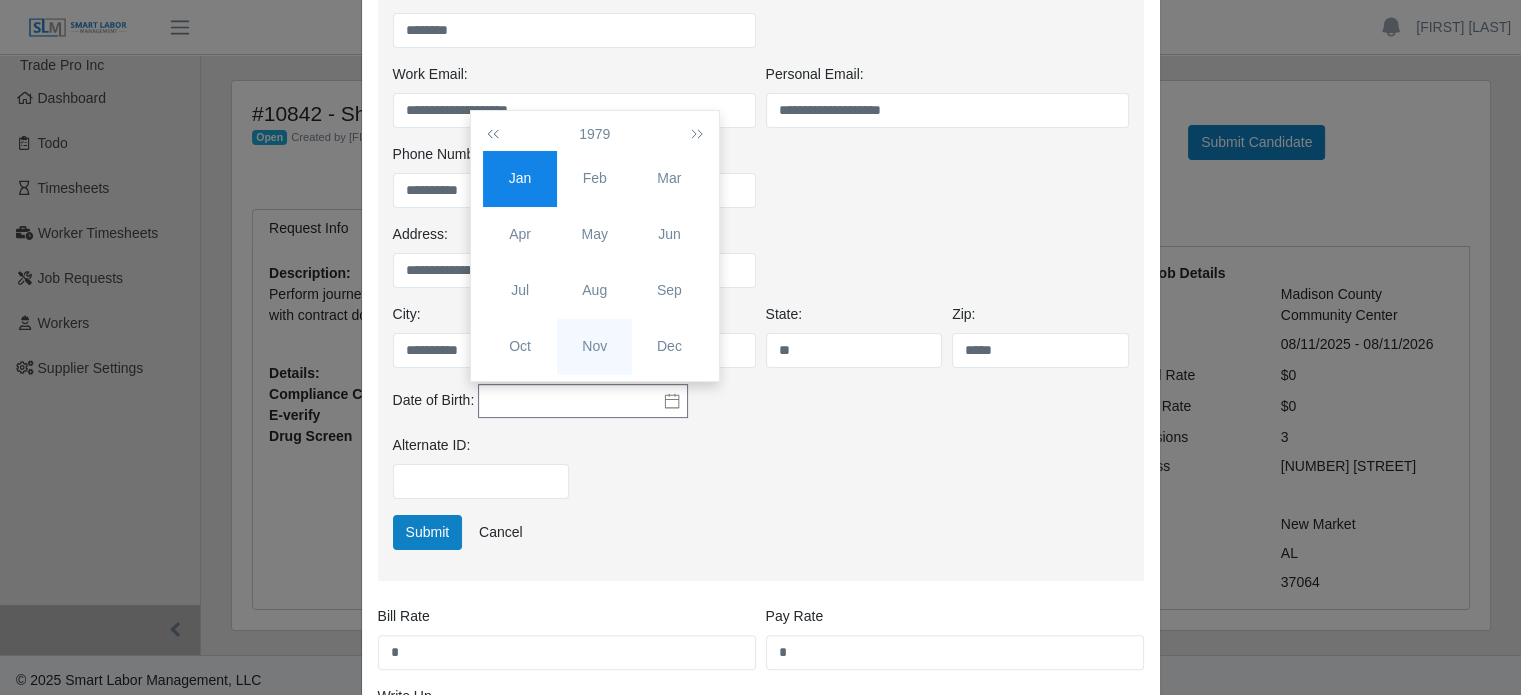 click on "Nov" at bounding box center (594, 346) 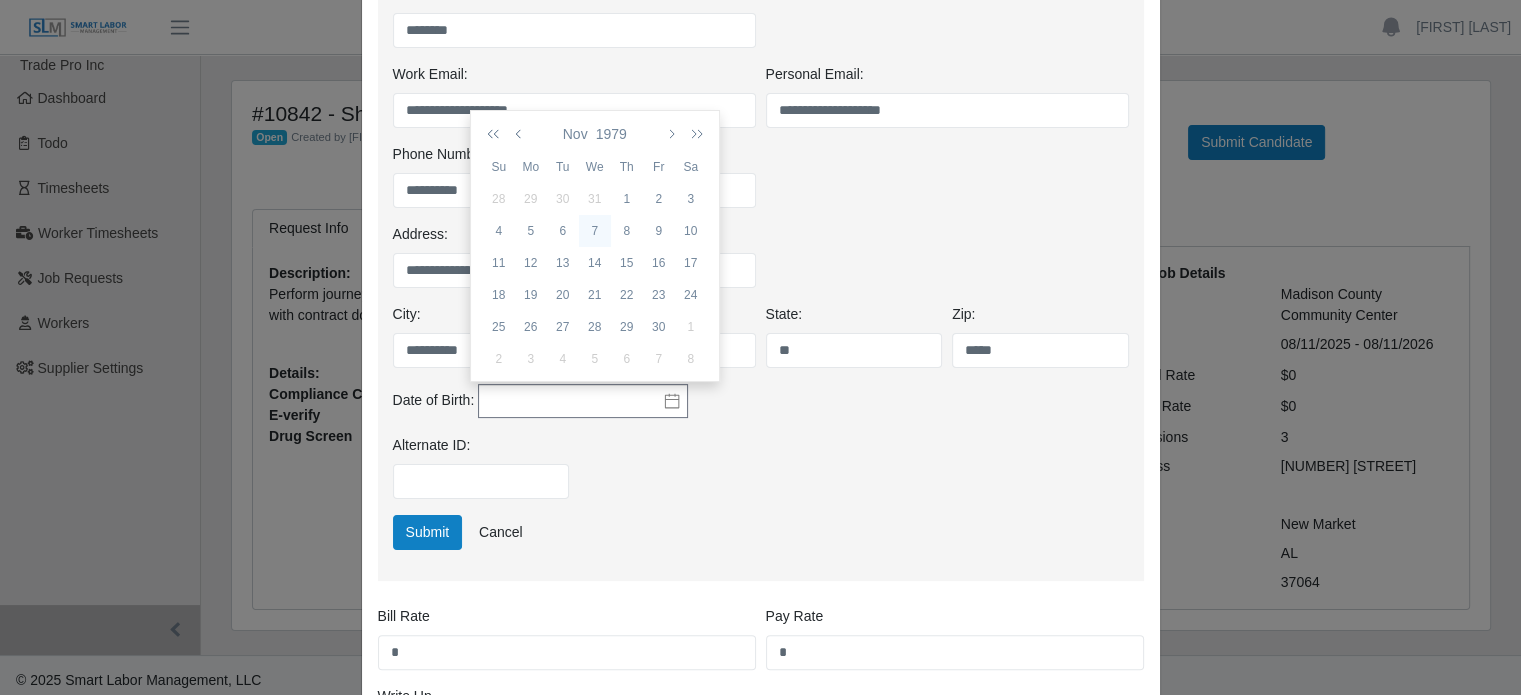 click on "7" at bounding box center [595, 231] 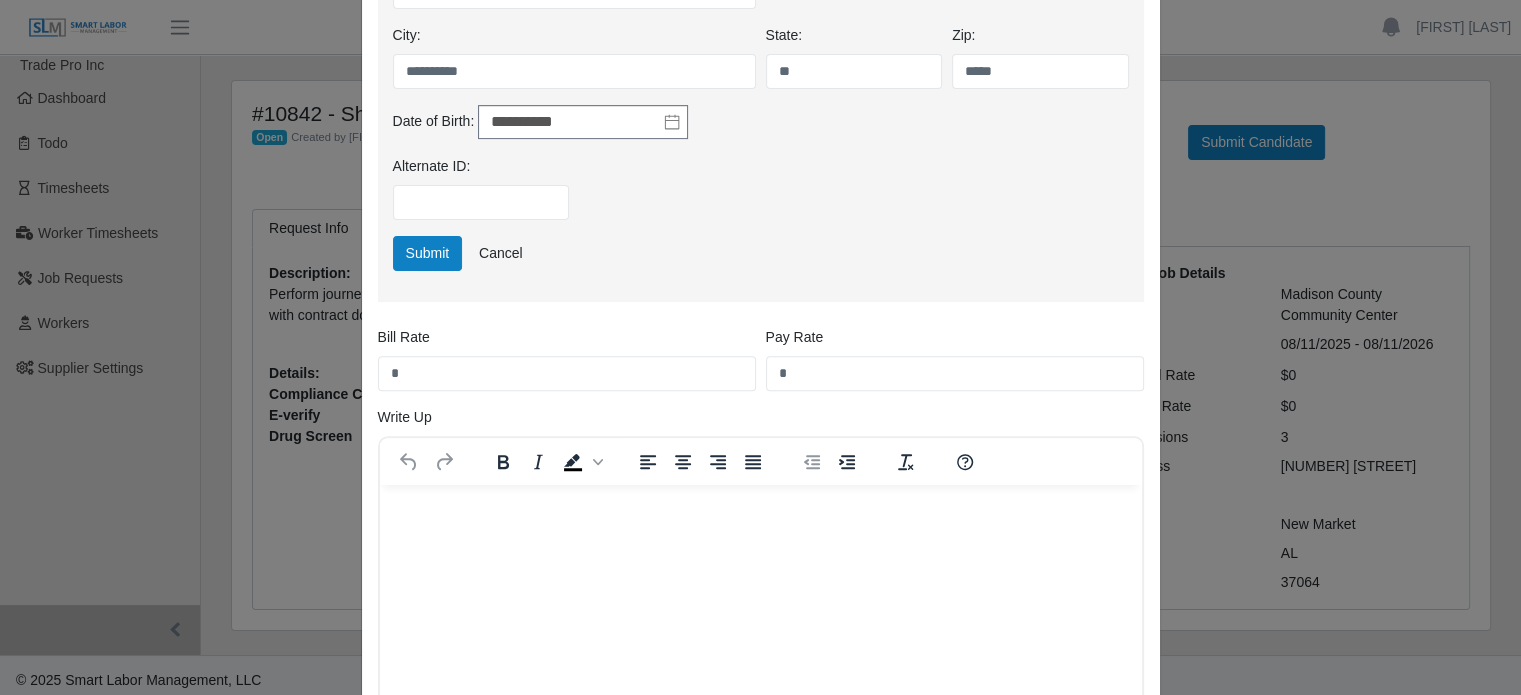 scroll, scrollTop: 700, scrollLeft: 0, axis: vertical 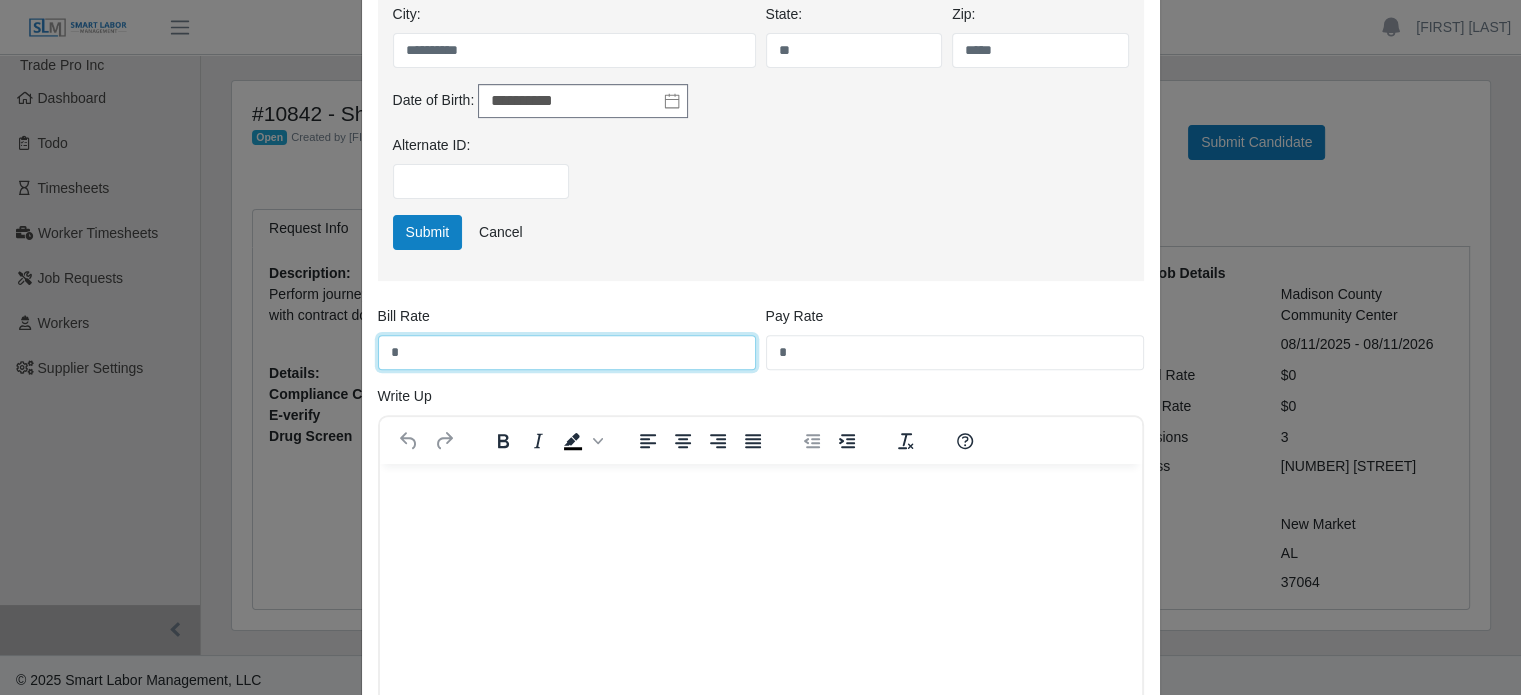 click on "*" at bounding box center [567, 352] 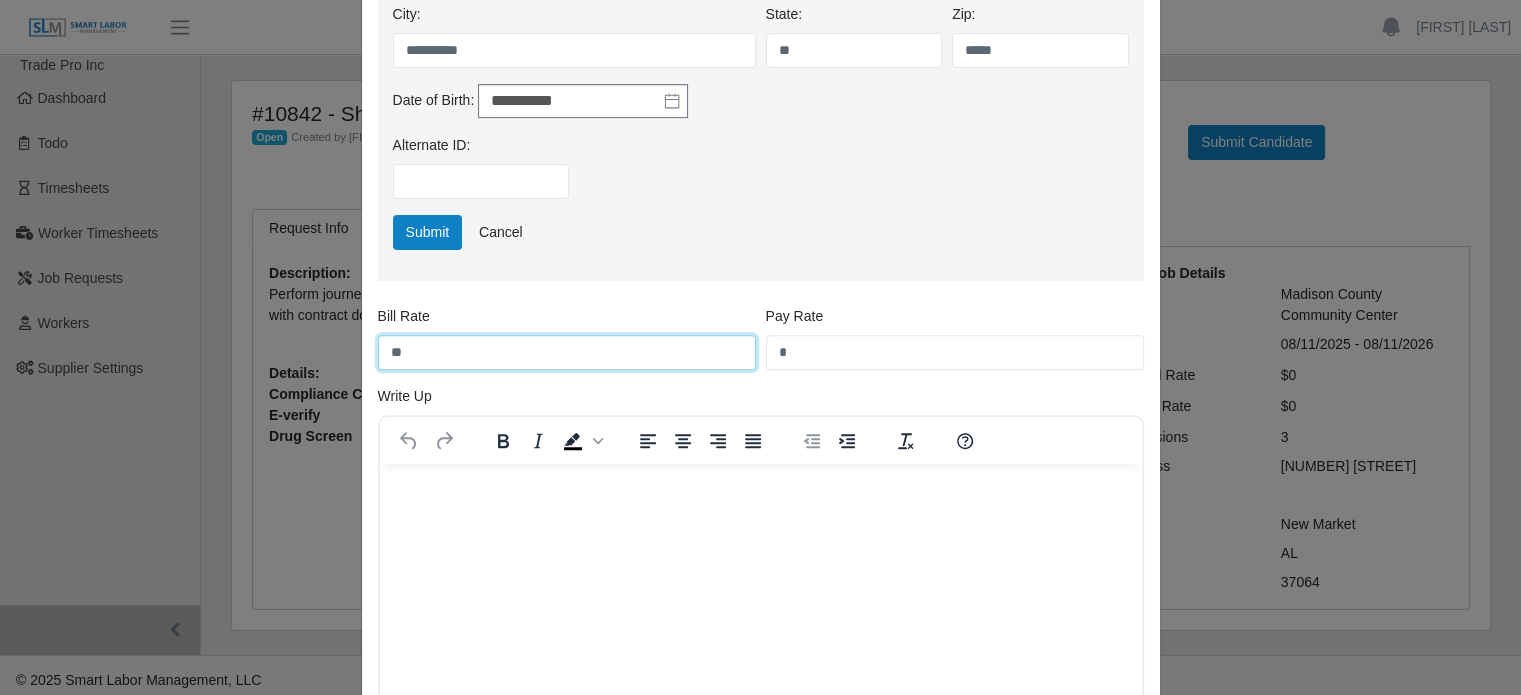 type on "**" 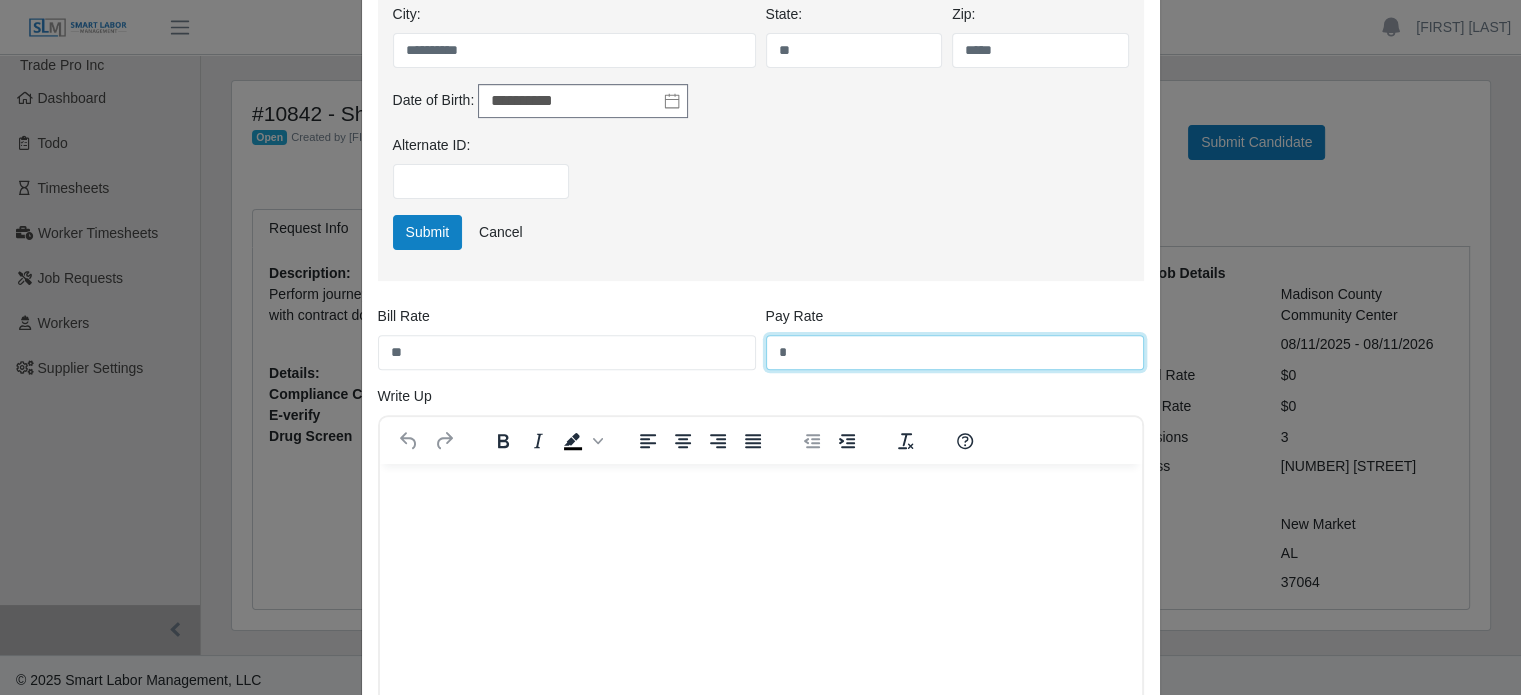 click on "*" at bounding box center (955, 352) 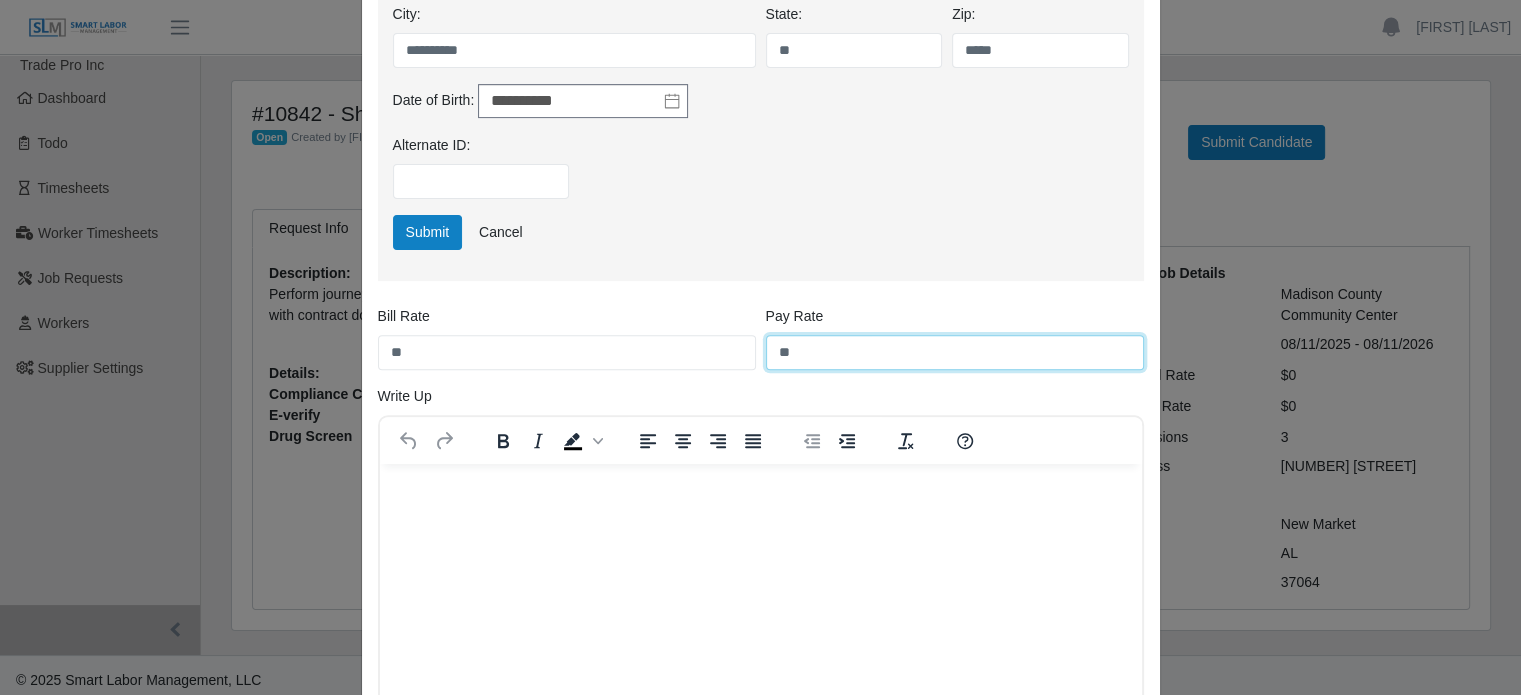 type on "**" 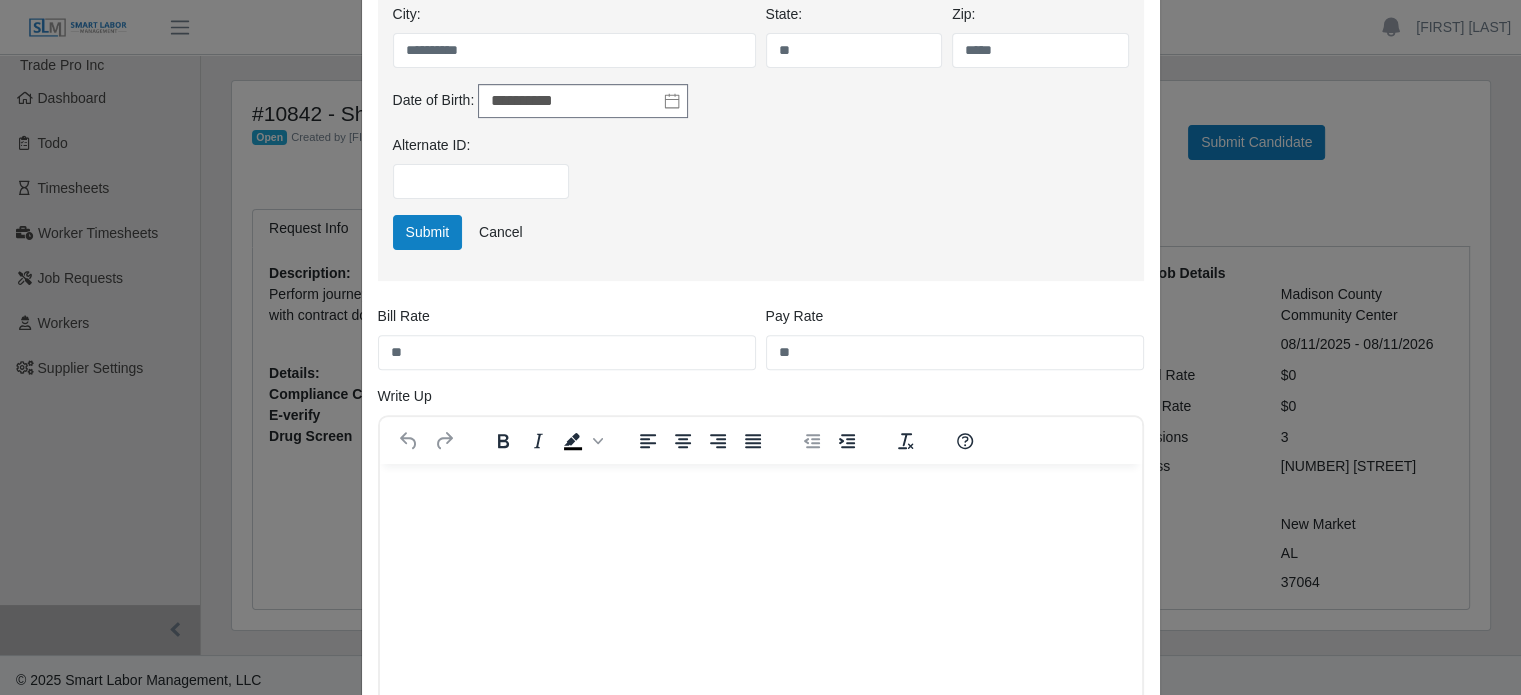click at bounding box center [760, 491] 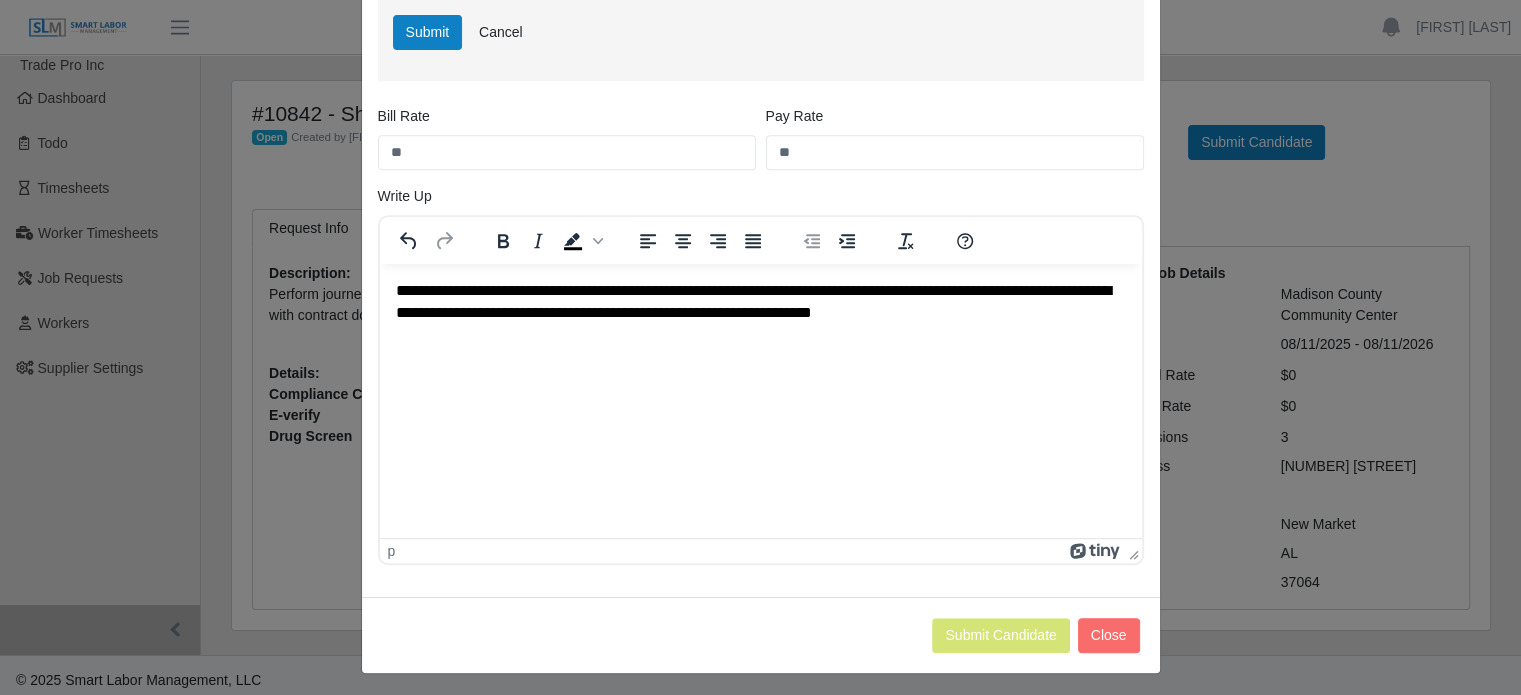 scroll, scrollTop: 906, scrollLeft: 0, axis: vertical 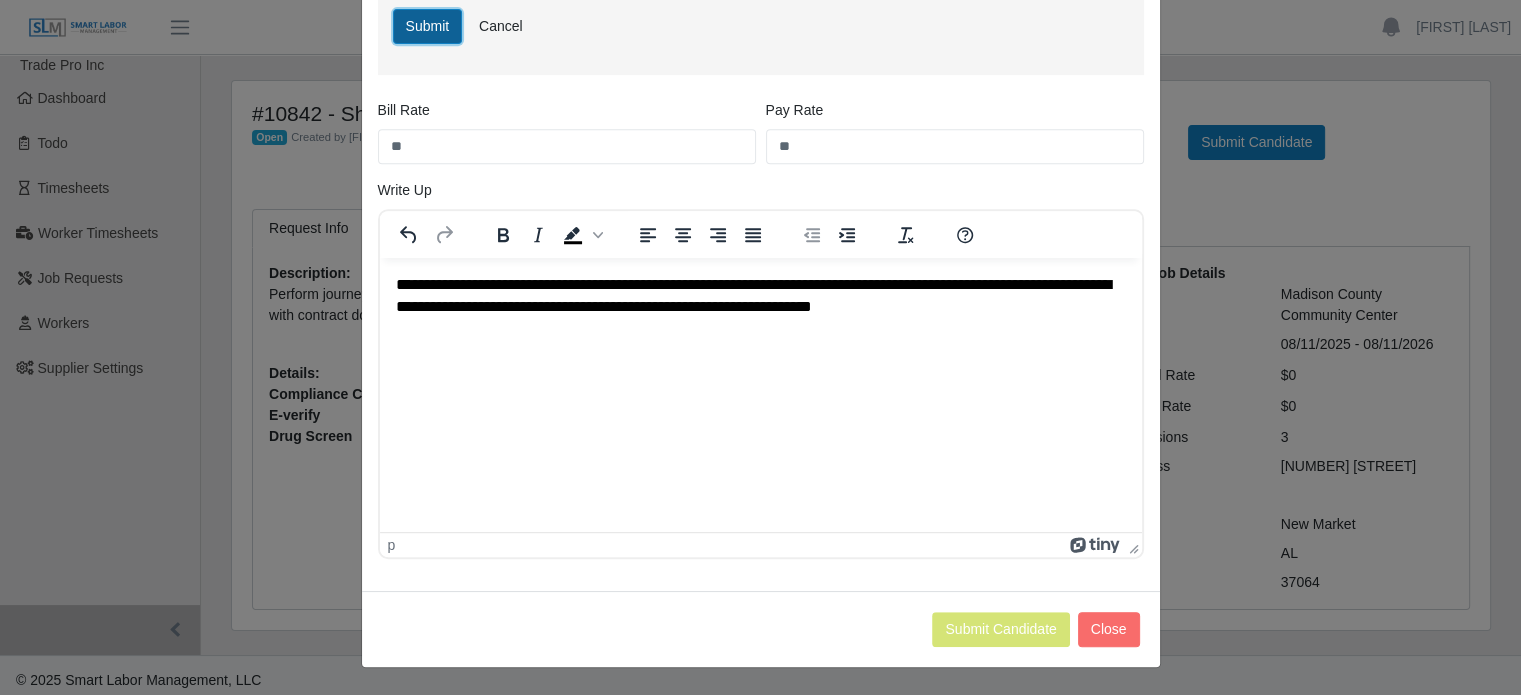 click on "Submit" at bounding box center [428, 26] 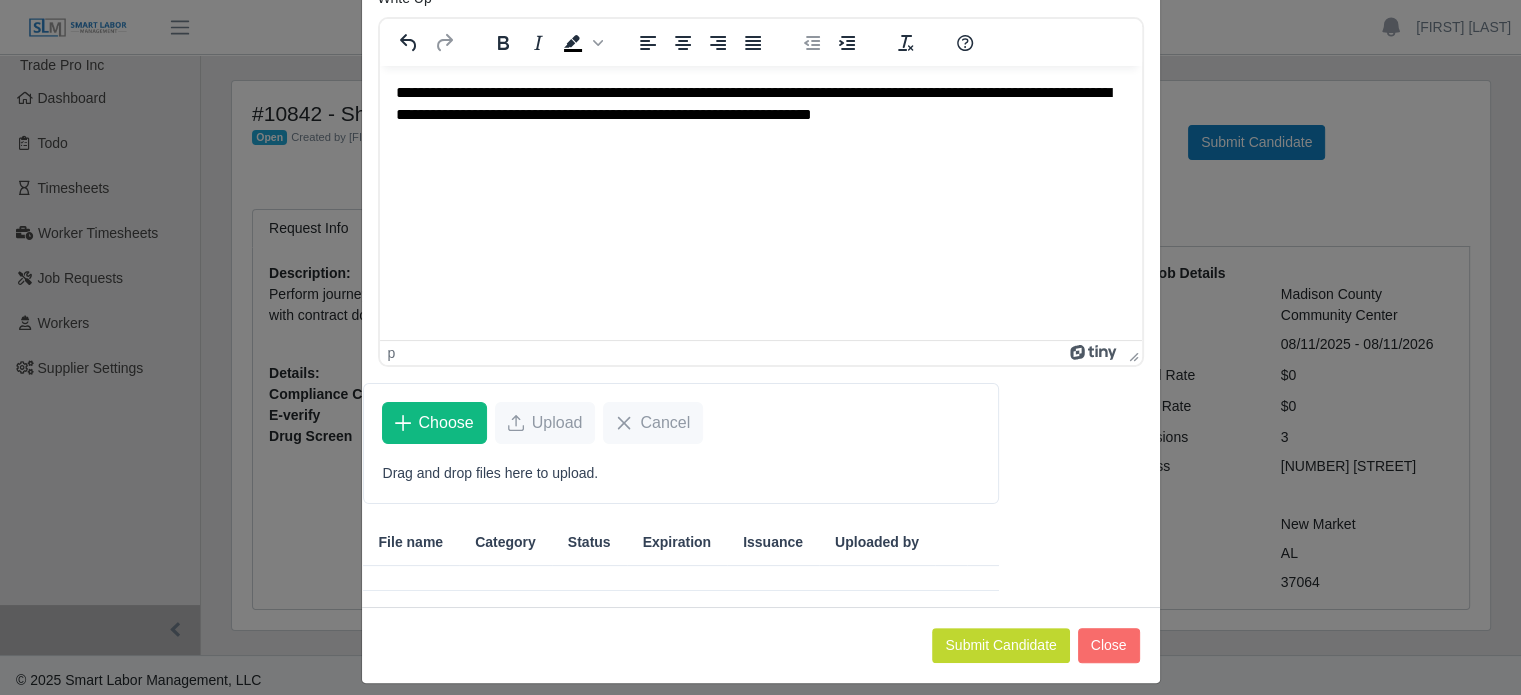 scroll, scrollTop: 360, scrollLeft: 0, axis: vertical 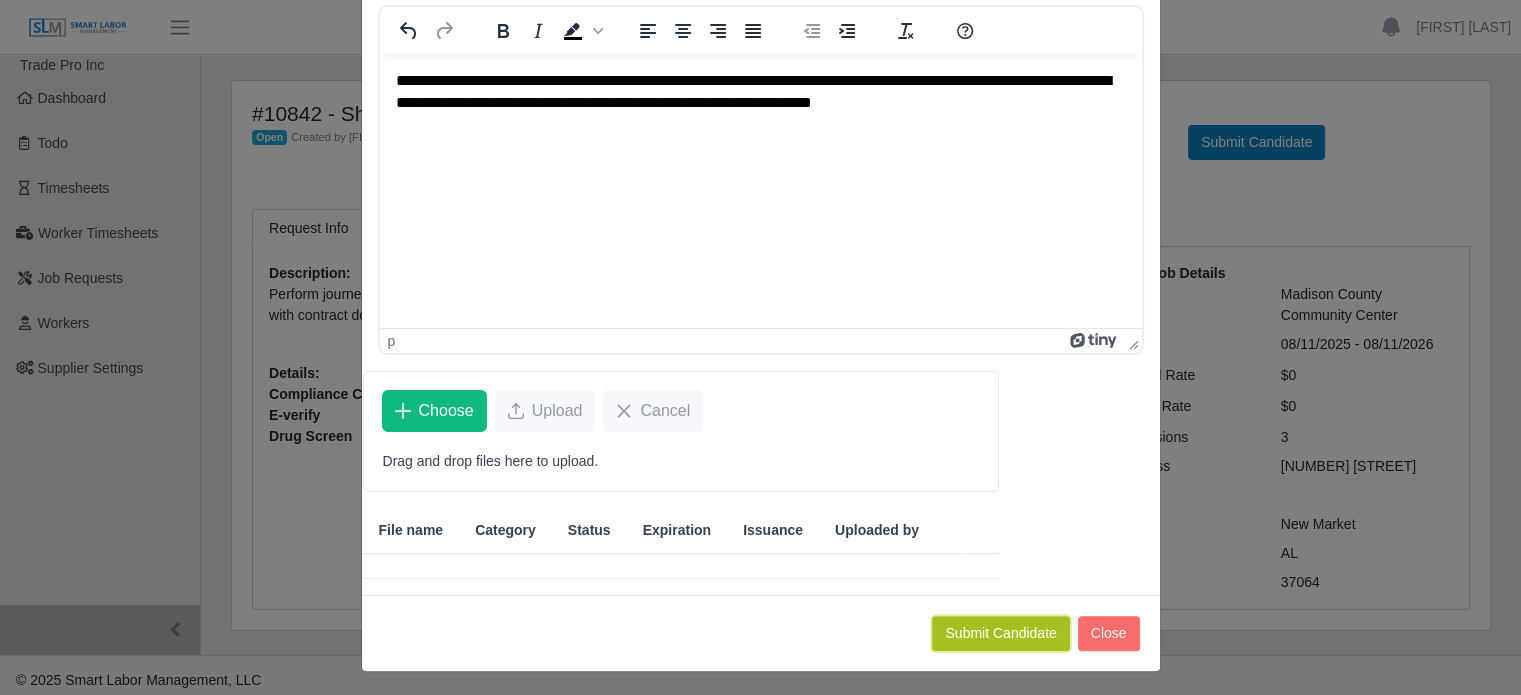 click on "Submit Candidate" 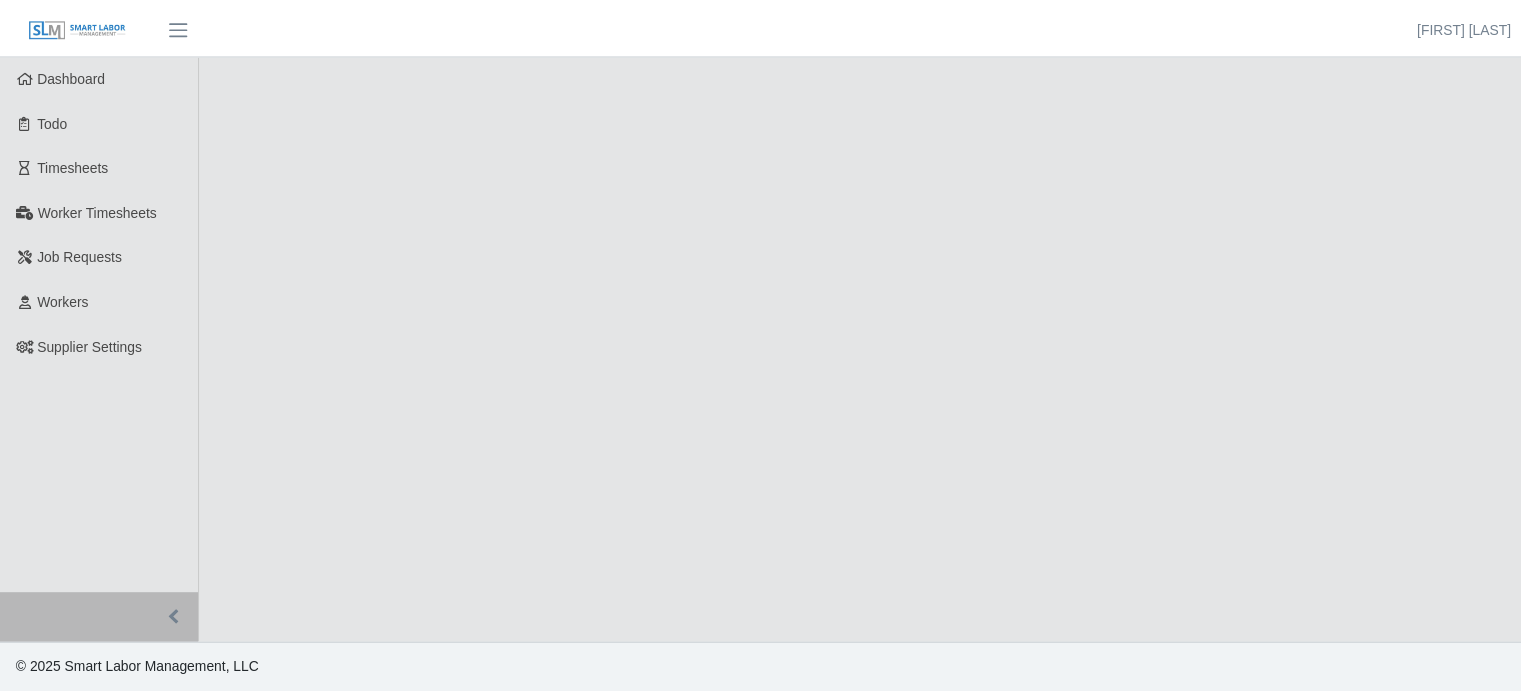 scroll, scrollTop: 0, scrollLeft: 0, axis: both 